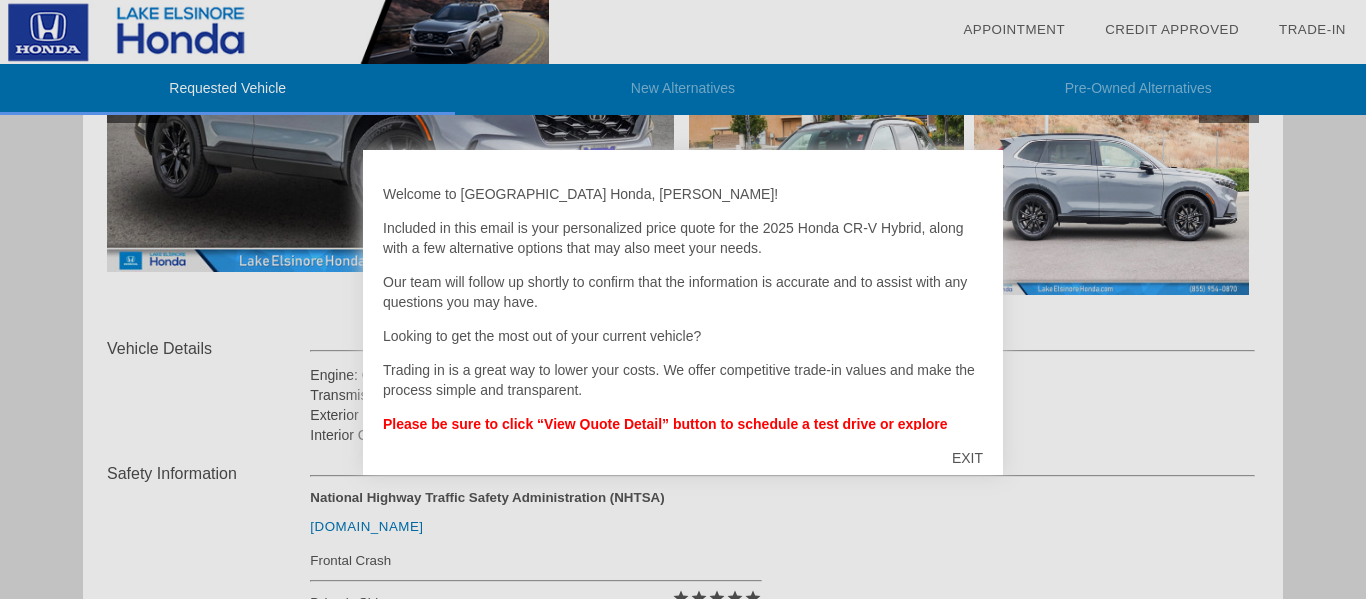 scroll, scrollTop: 508, scrollLeft: 0, axis: vertical 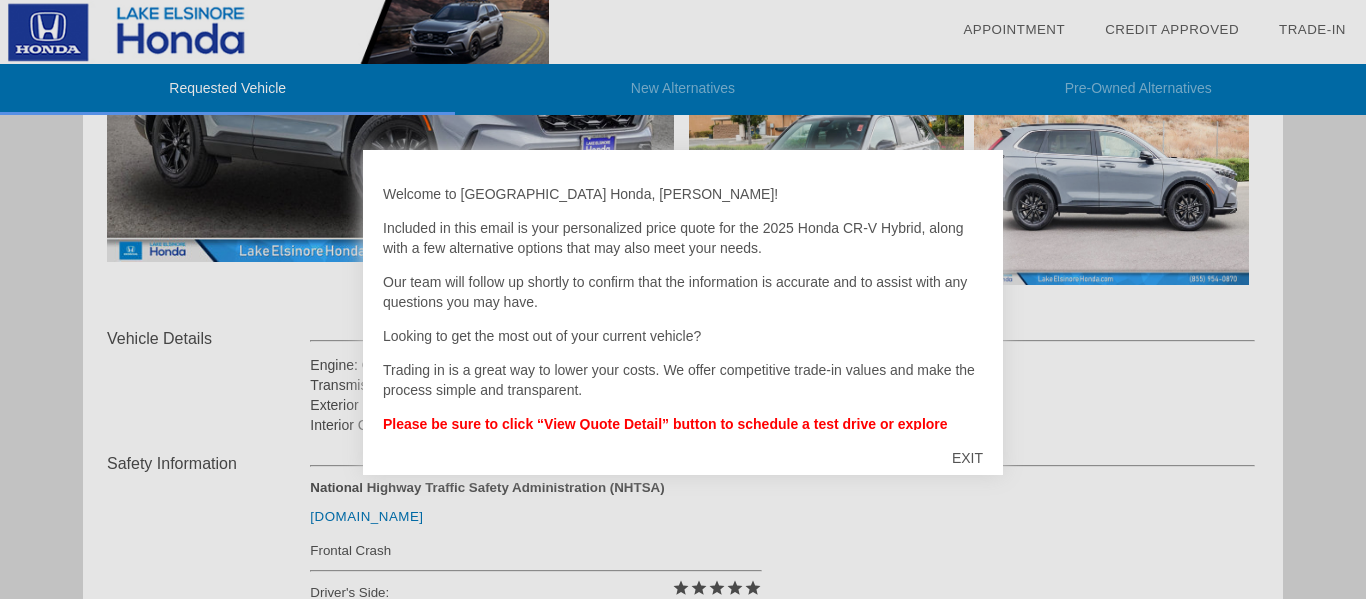 click on "EXIT" at bounding box center (967, 458) 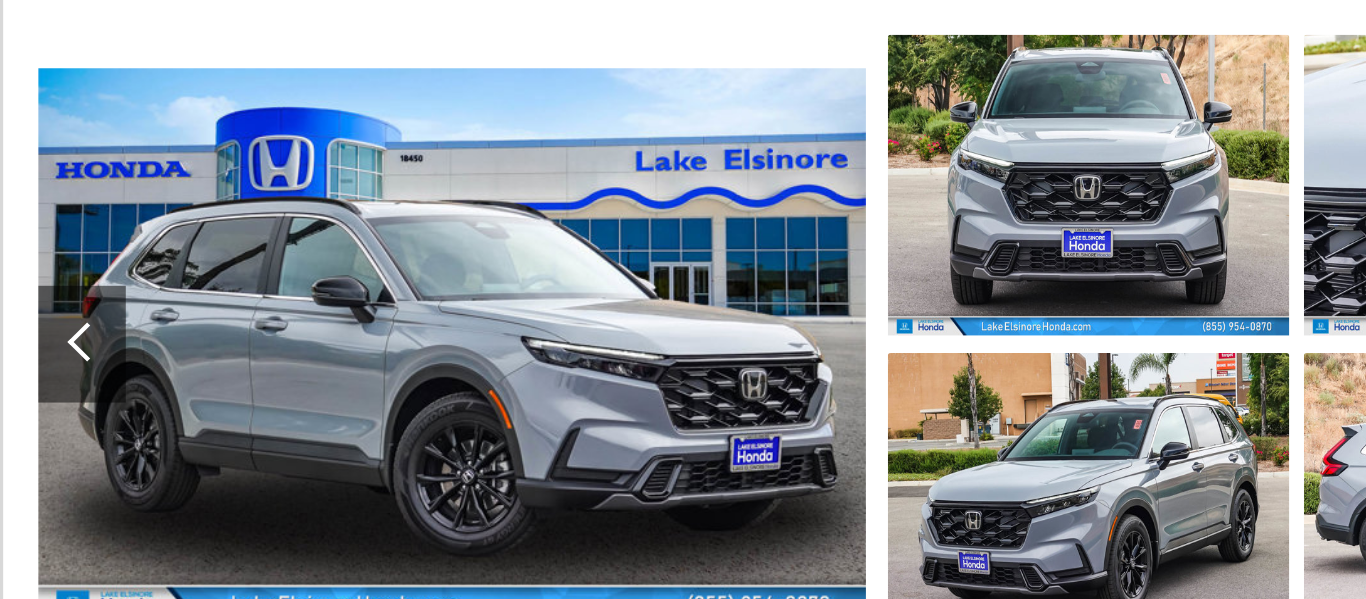 scroll, scrollTop: 154, scrollLeft: 0, axis: vertical 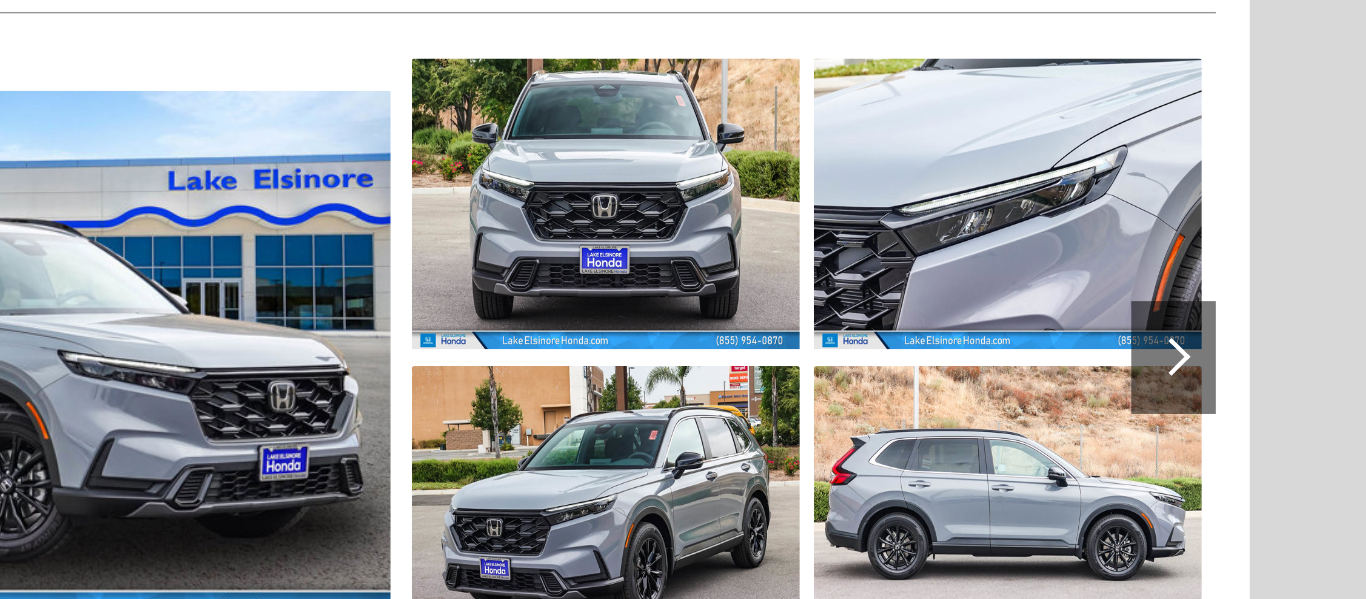 click at bounding box center (1227, 426) 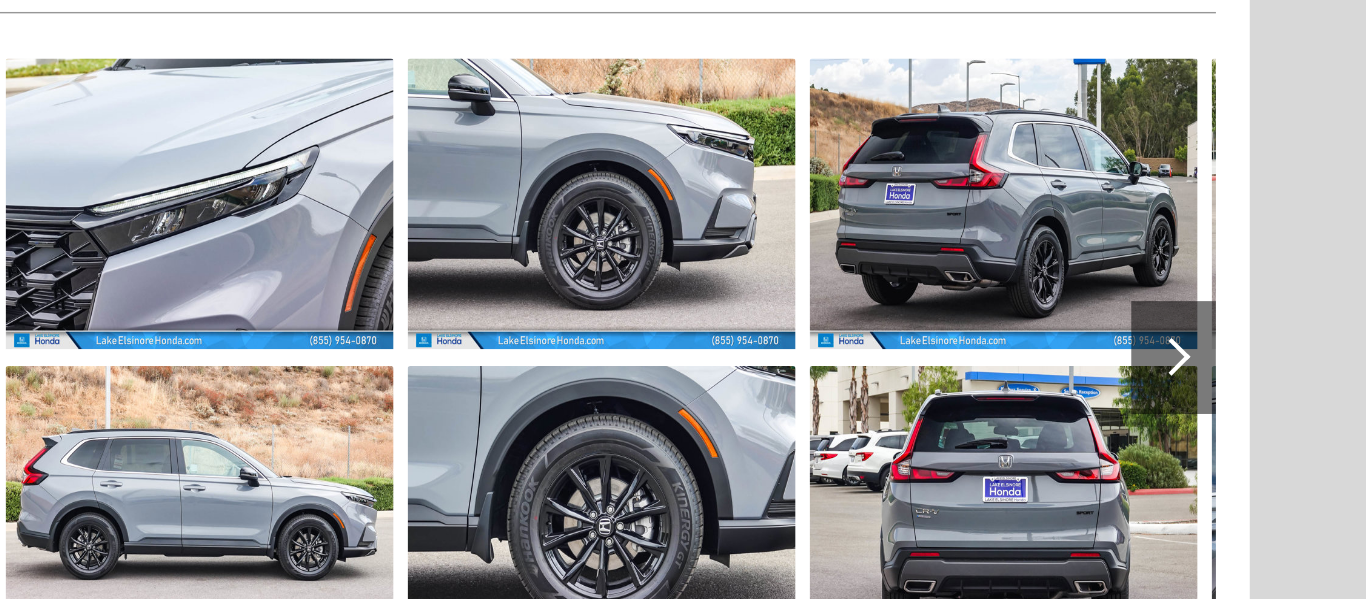 click at bounding box center [1227, 426] 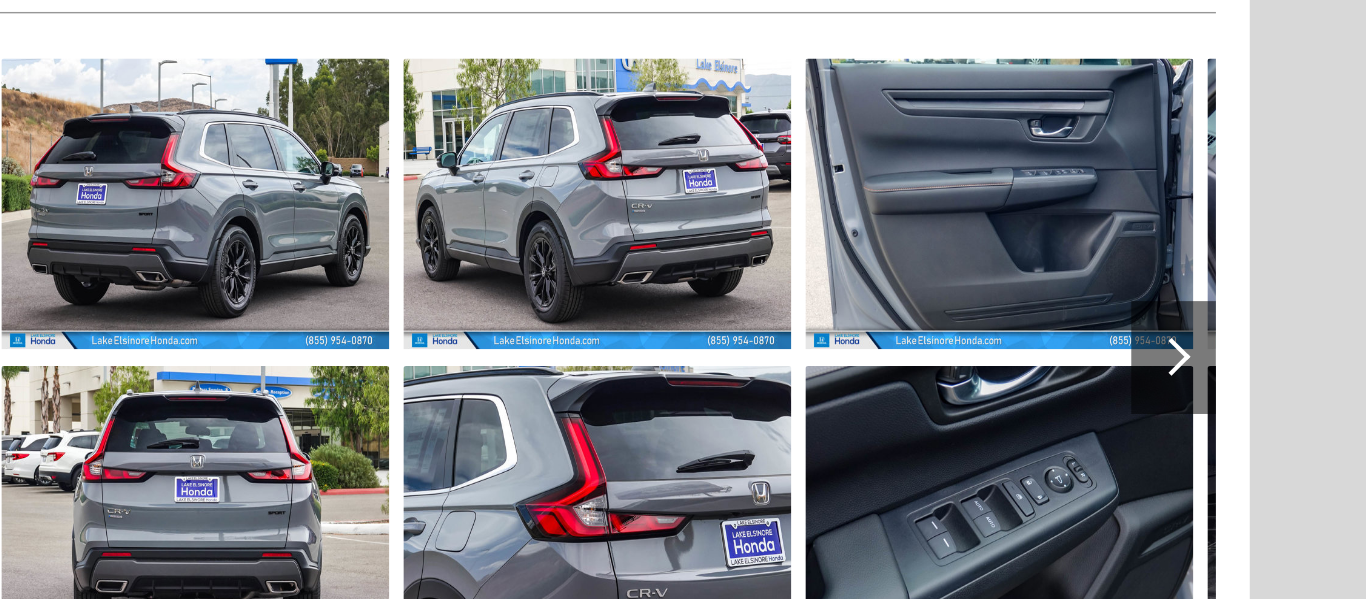 click at bounding box center [1227, 426] 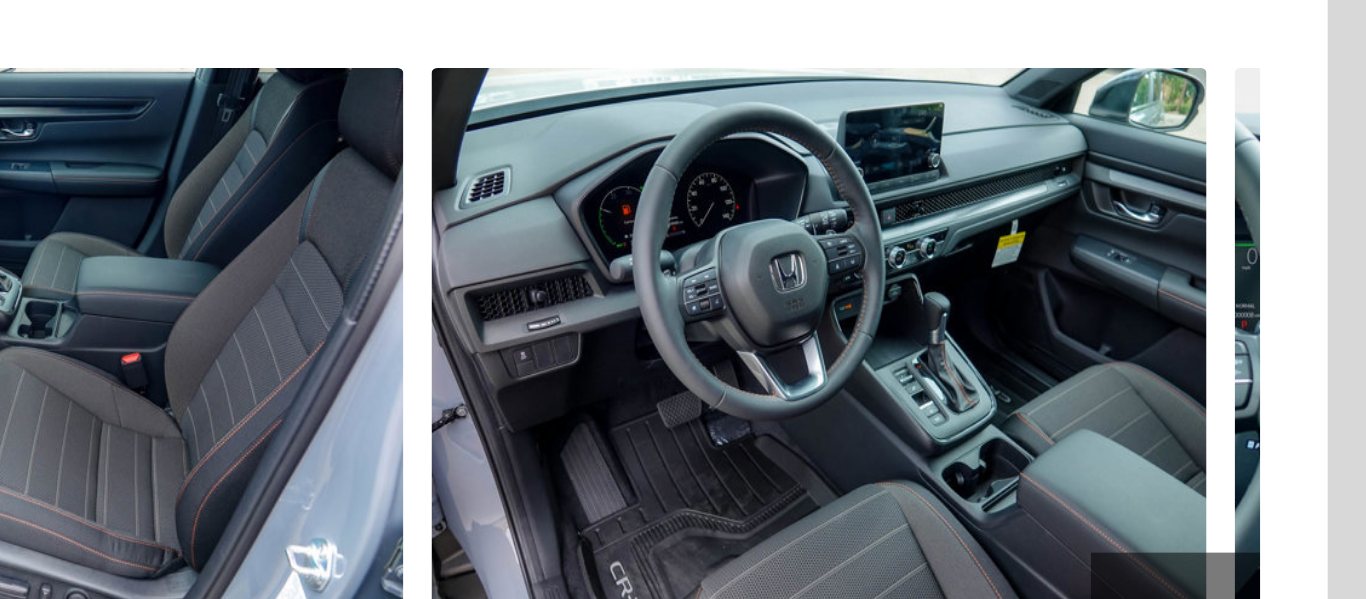 scroll, scrollTop: 167, scrollLeft: 0, axis: vertical 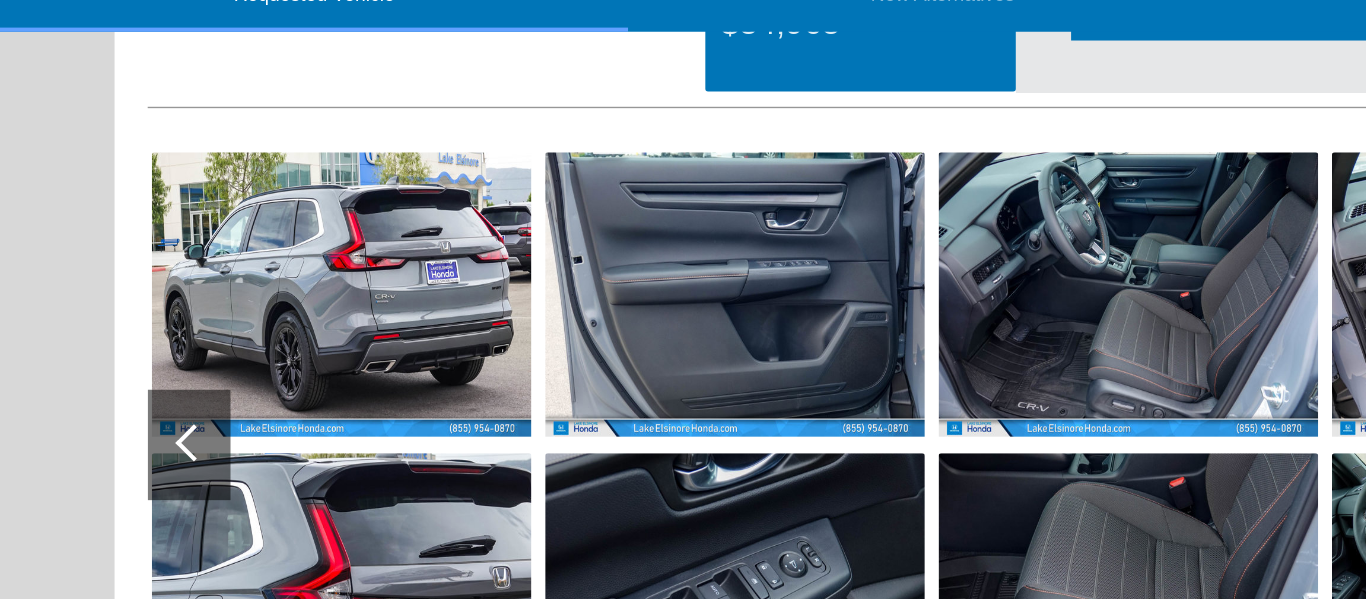click at bounding box center [140, 412] 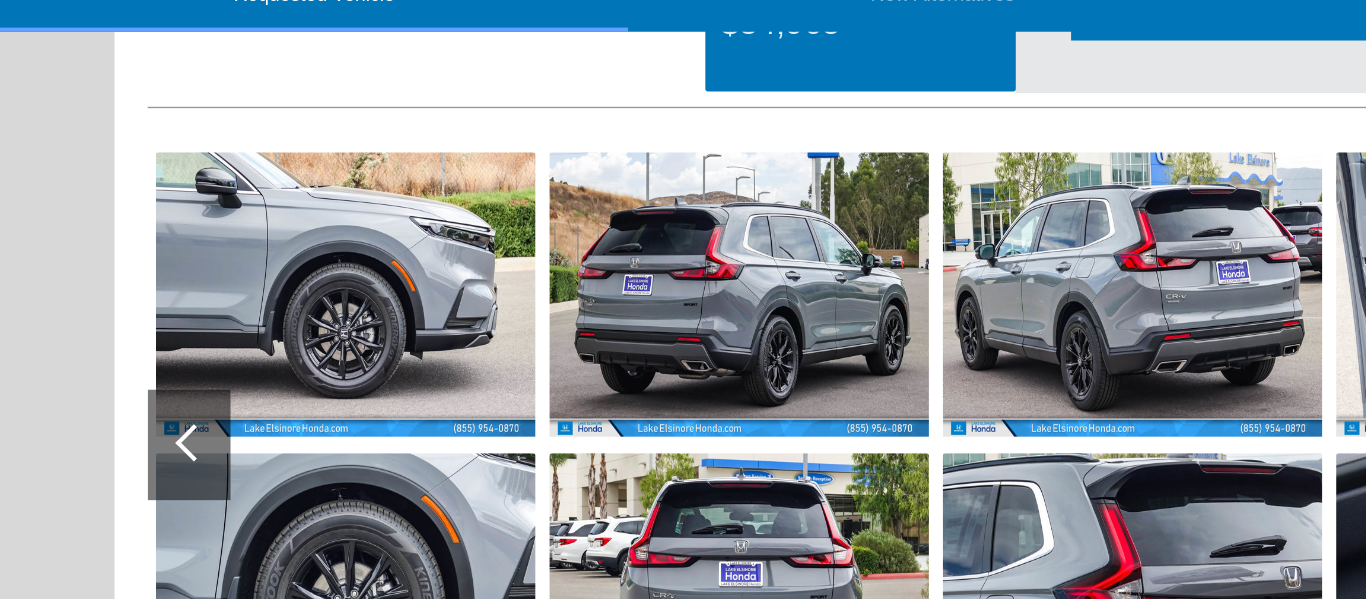 click at bounding box center [250, 305] 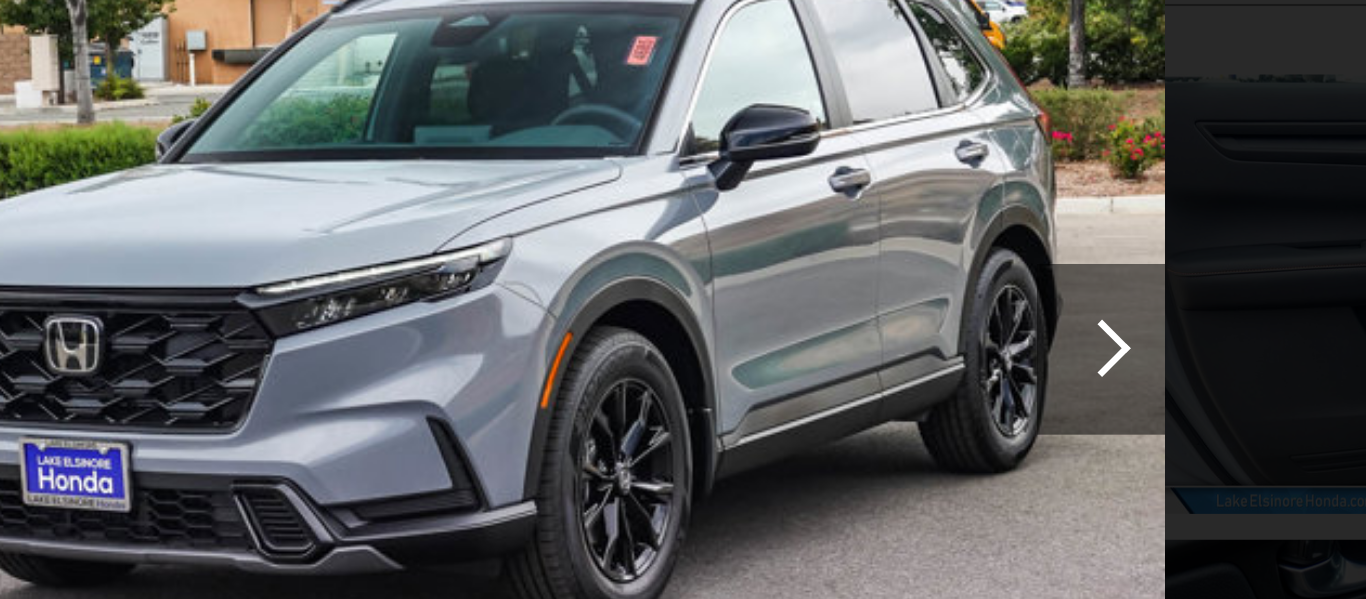 click at bounding box center (978, 329) 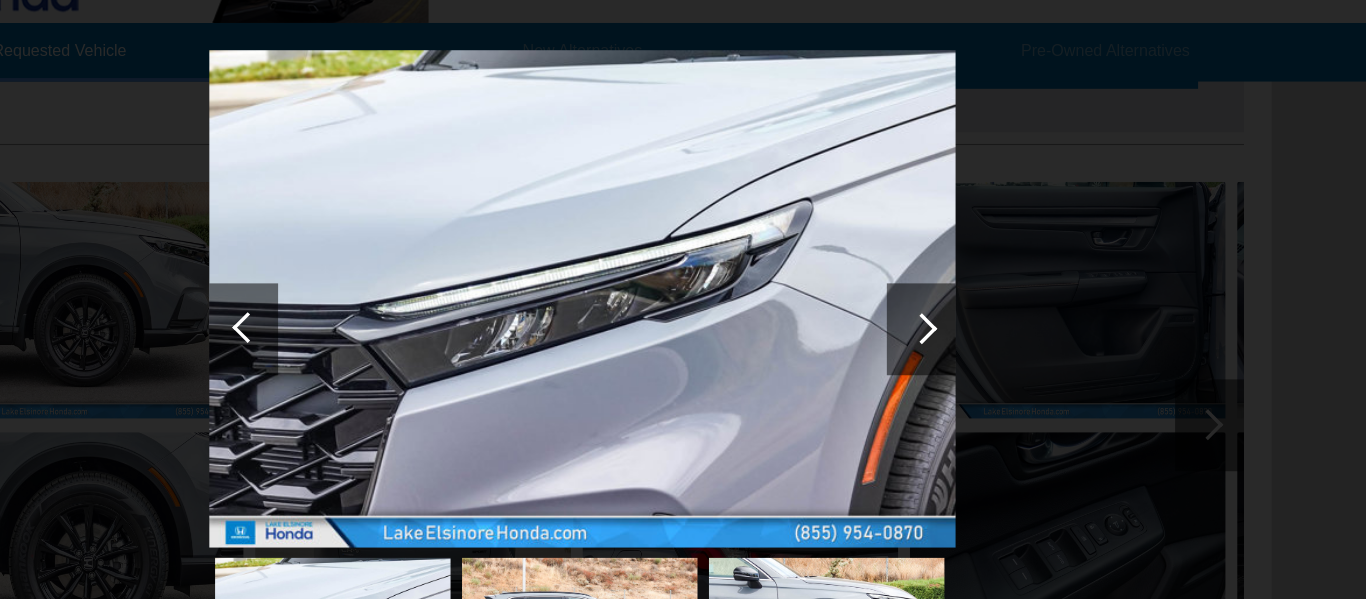 scroll, scrollTop: 167, scrollLeft: 0, axis: vertical 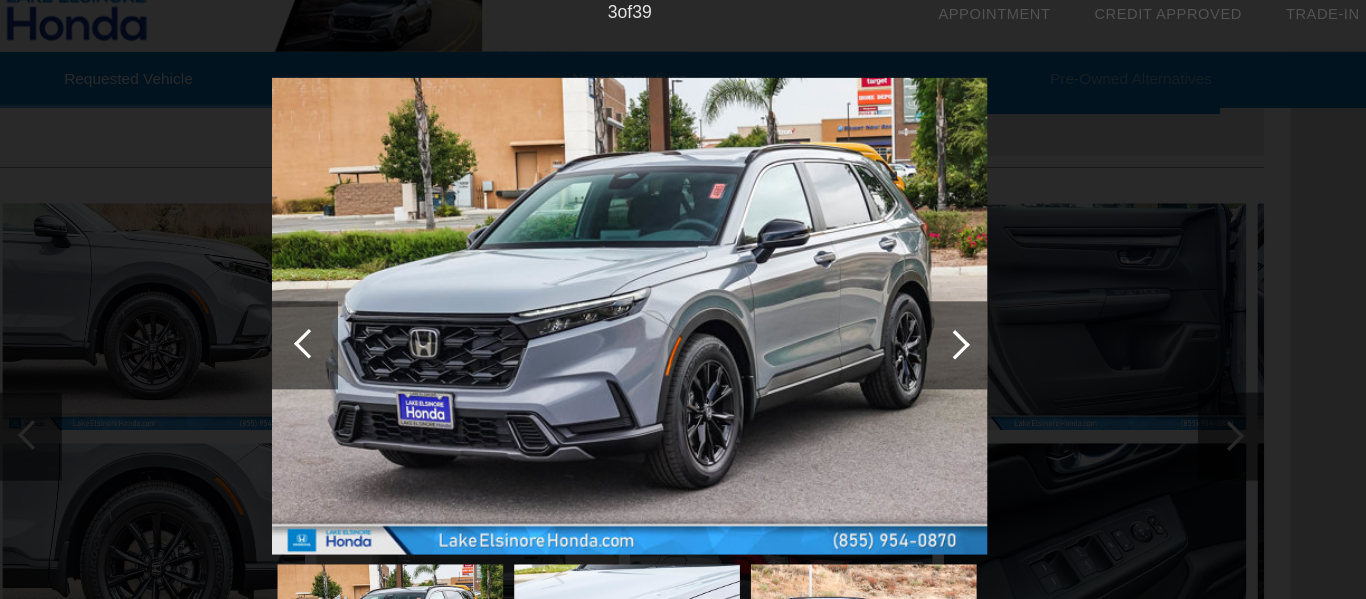 click at bounding box center [978, 329] 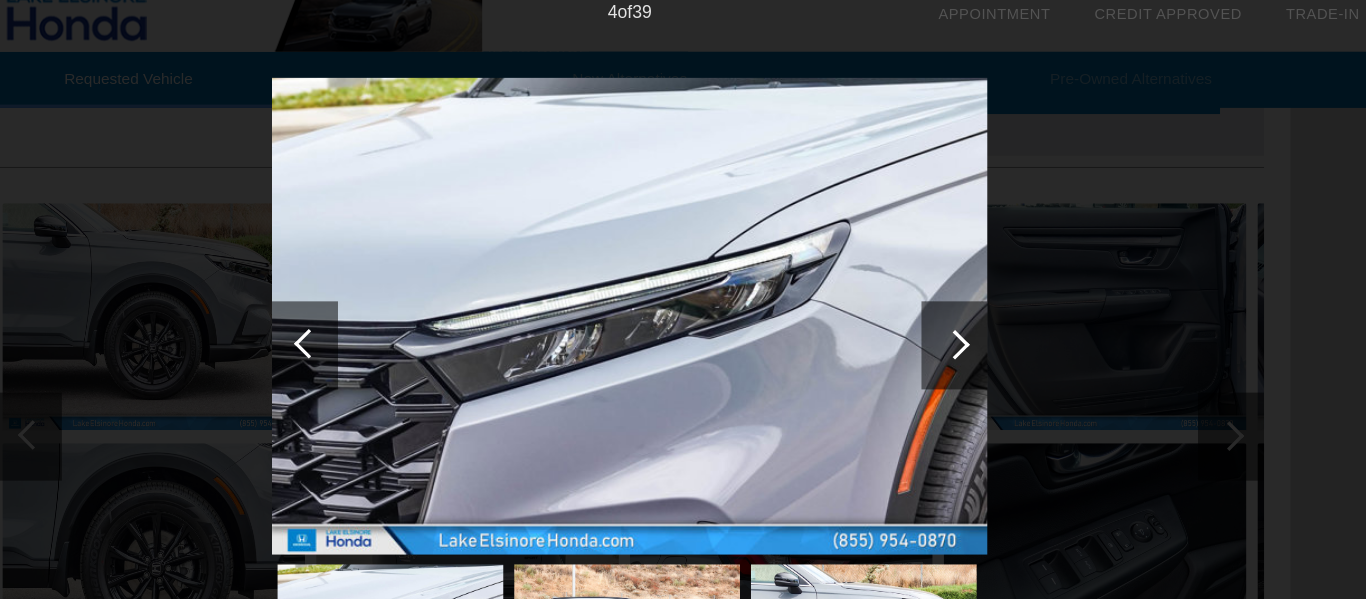 click at bounding box center (978, 329) 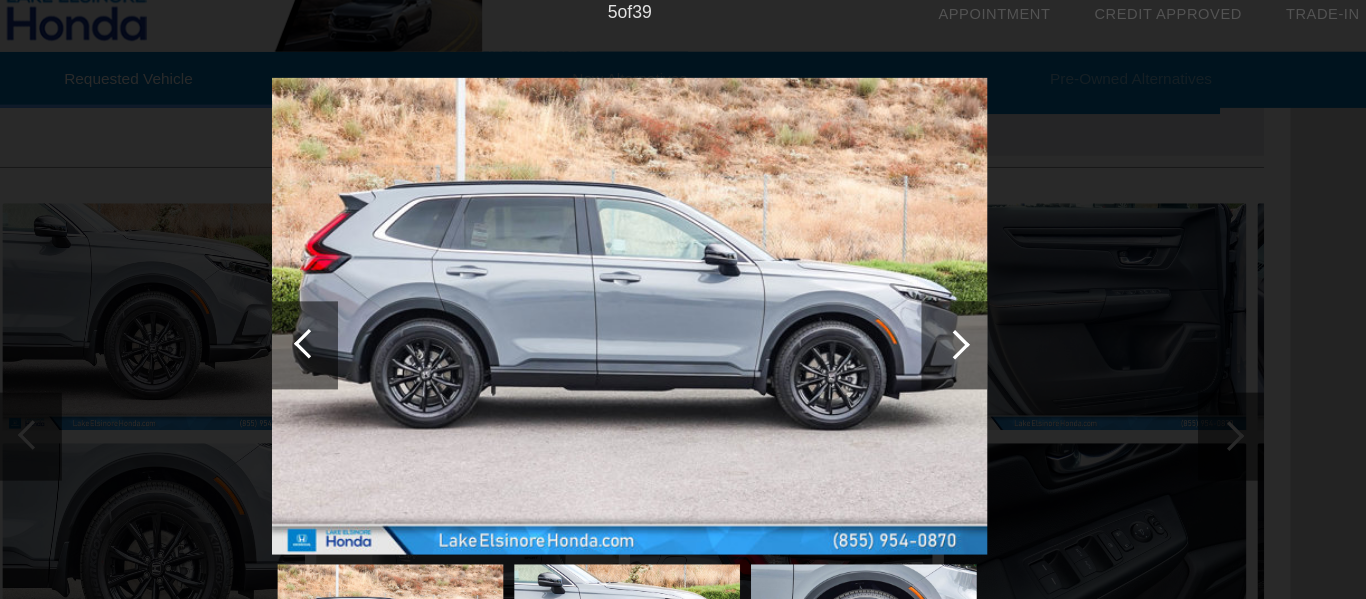click at bounding box center [978, 329] 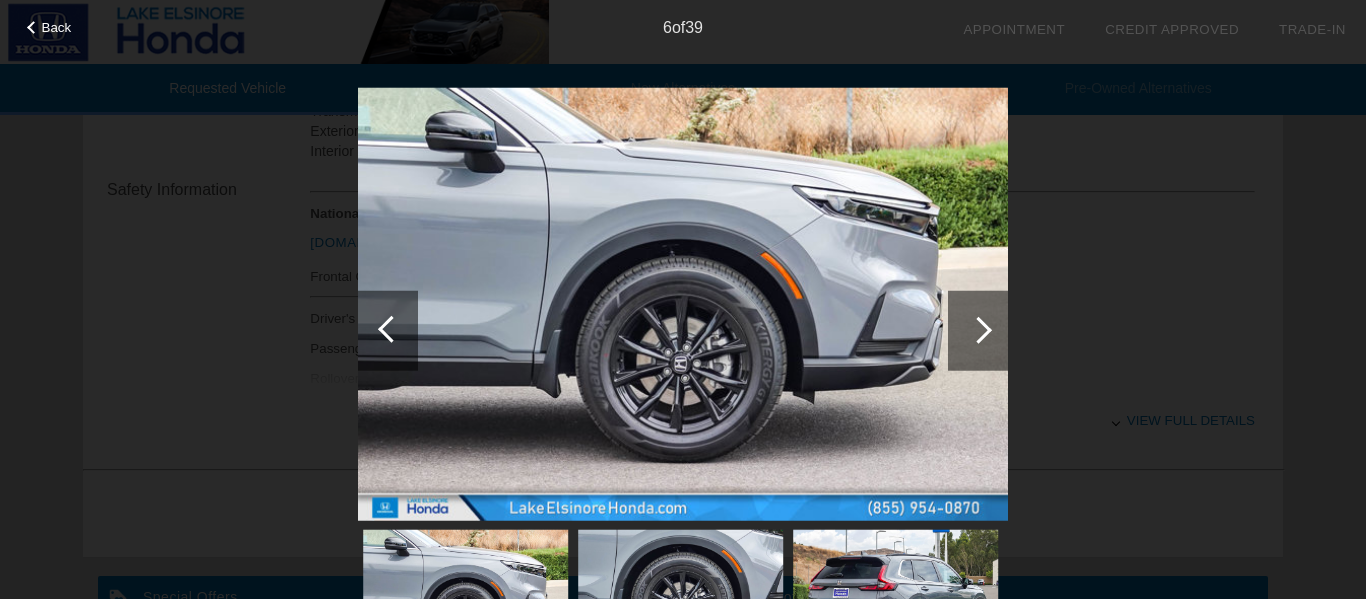 scroll, scrollTop: 783, scrollLeft: 0, axis: vertical 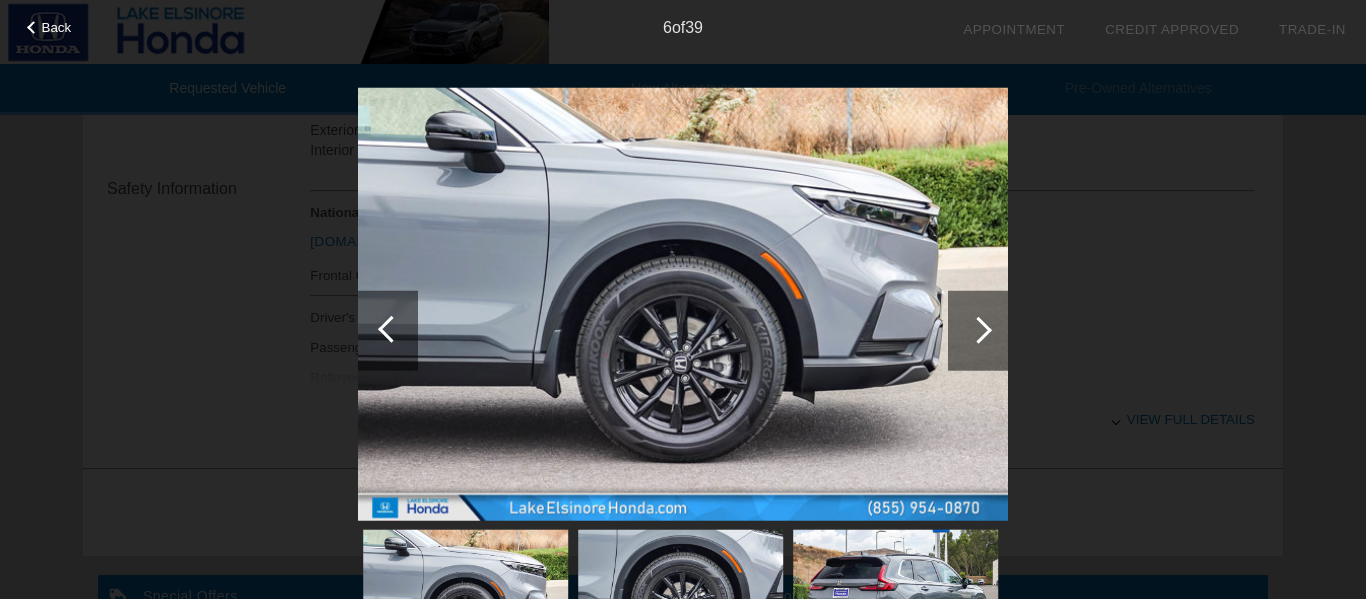 click at bounding box center [978, 329] 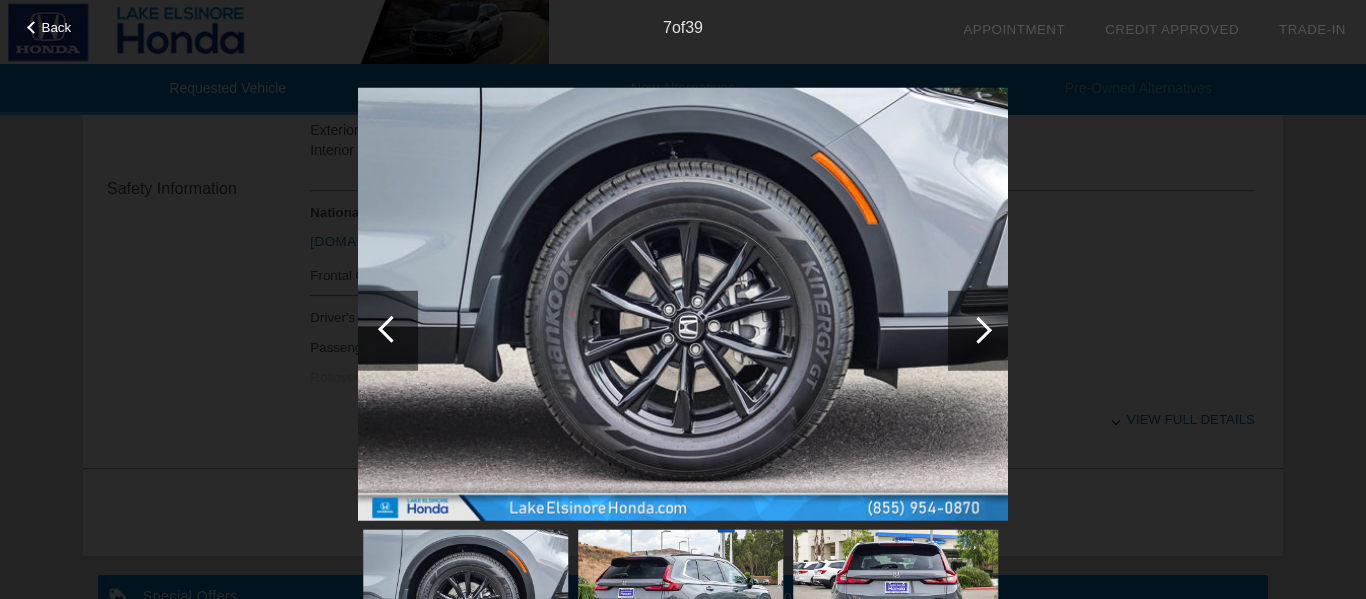 click at bounding box center (978, 329) 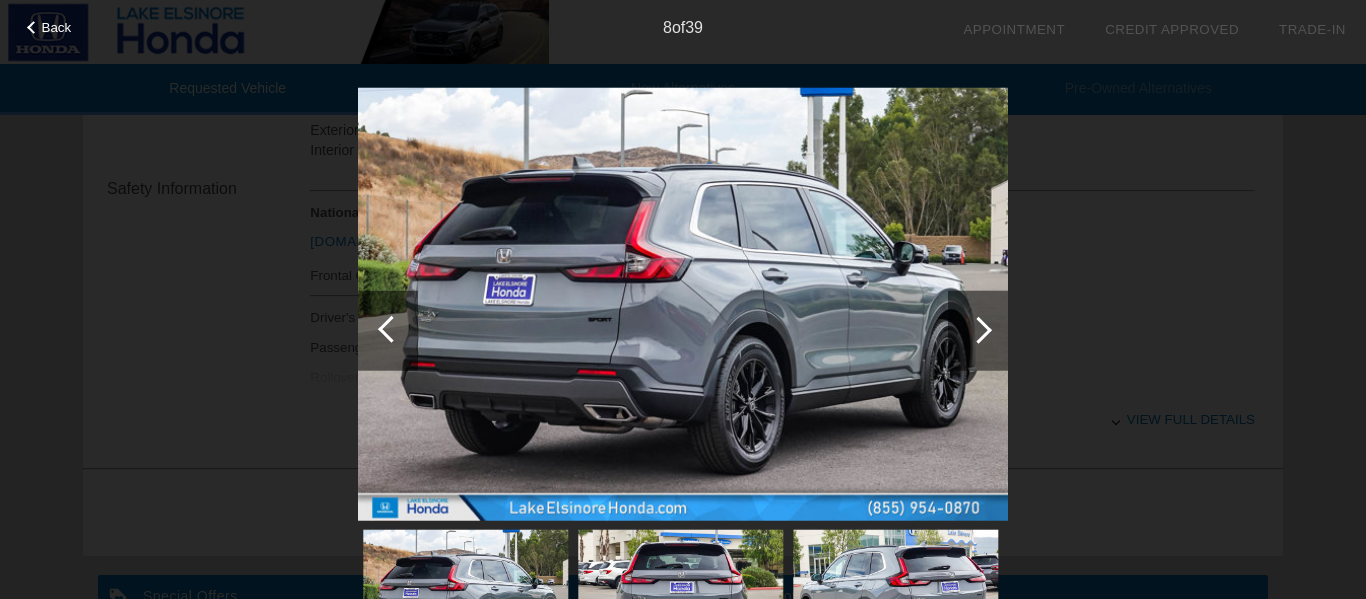 click at bounding box center [978, 329] 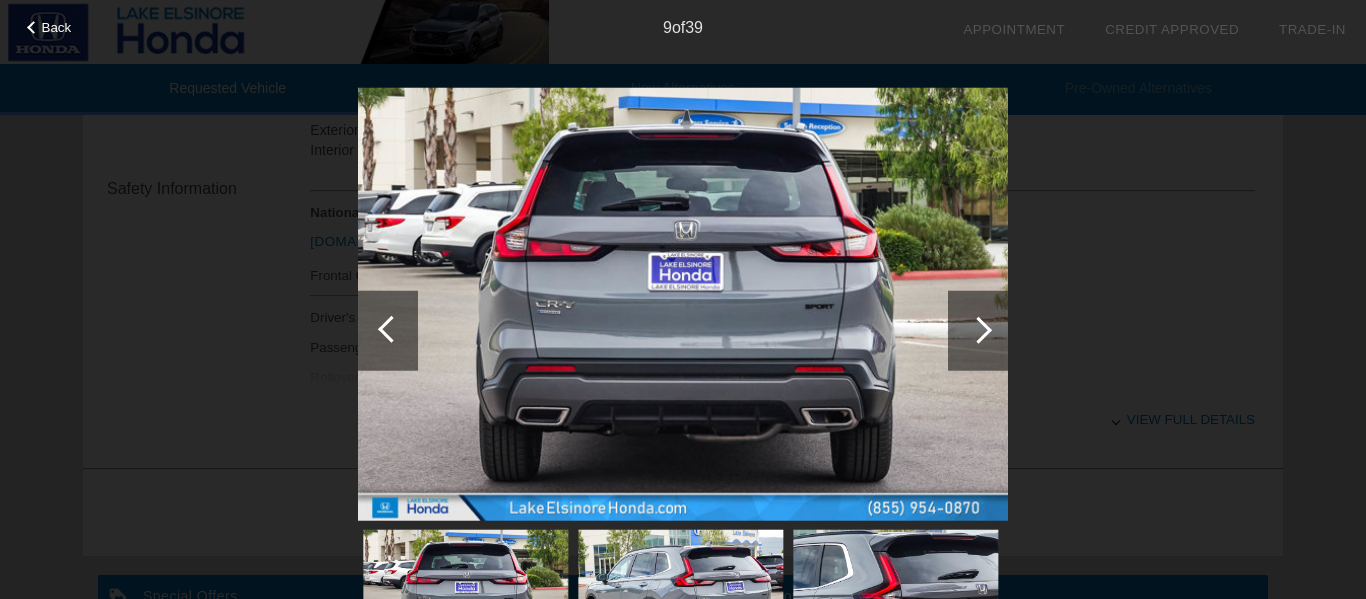 click at bounding box center [978, 329] 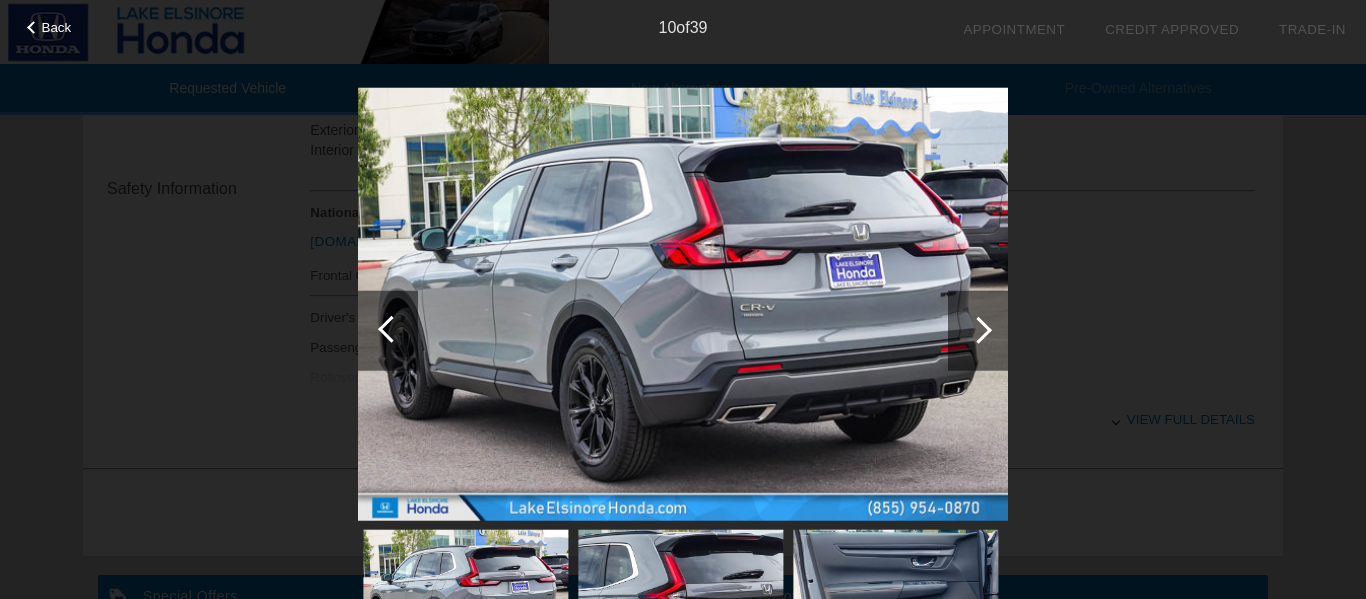 click at bounding box center (978, 329) 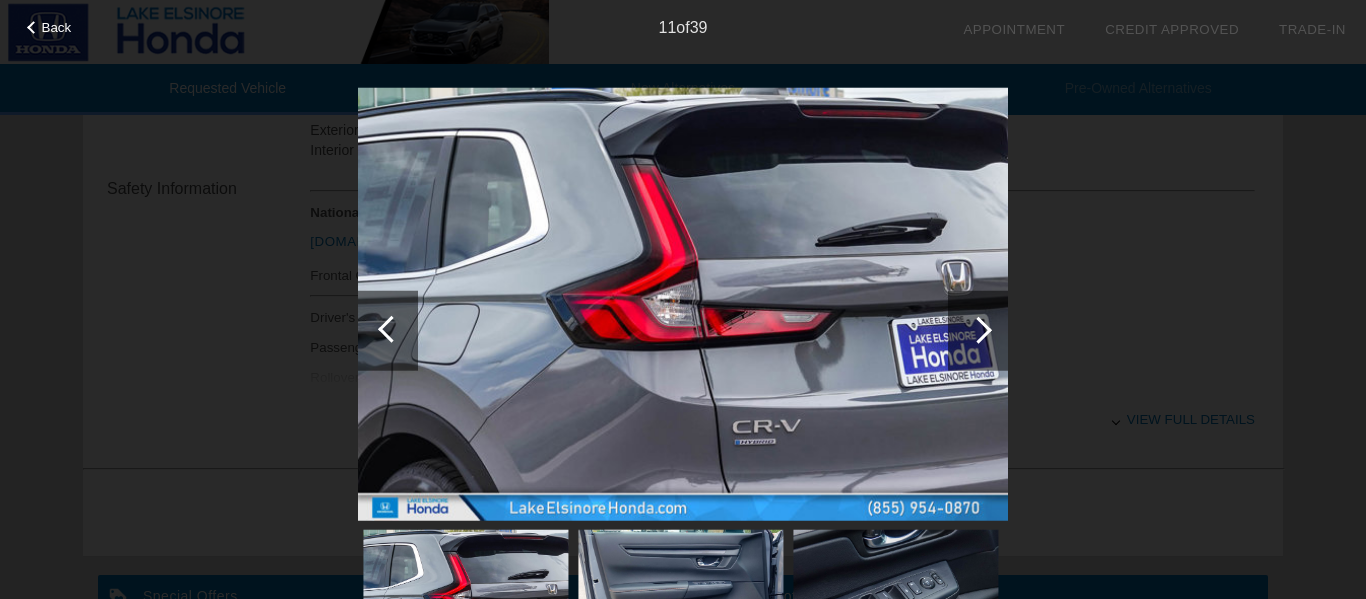 click at bounding box center (978, 329) 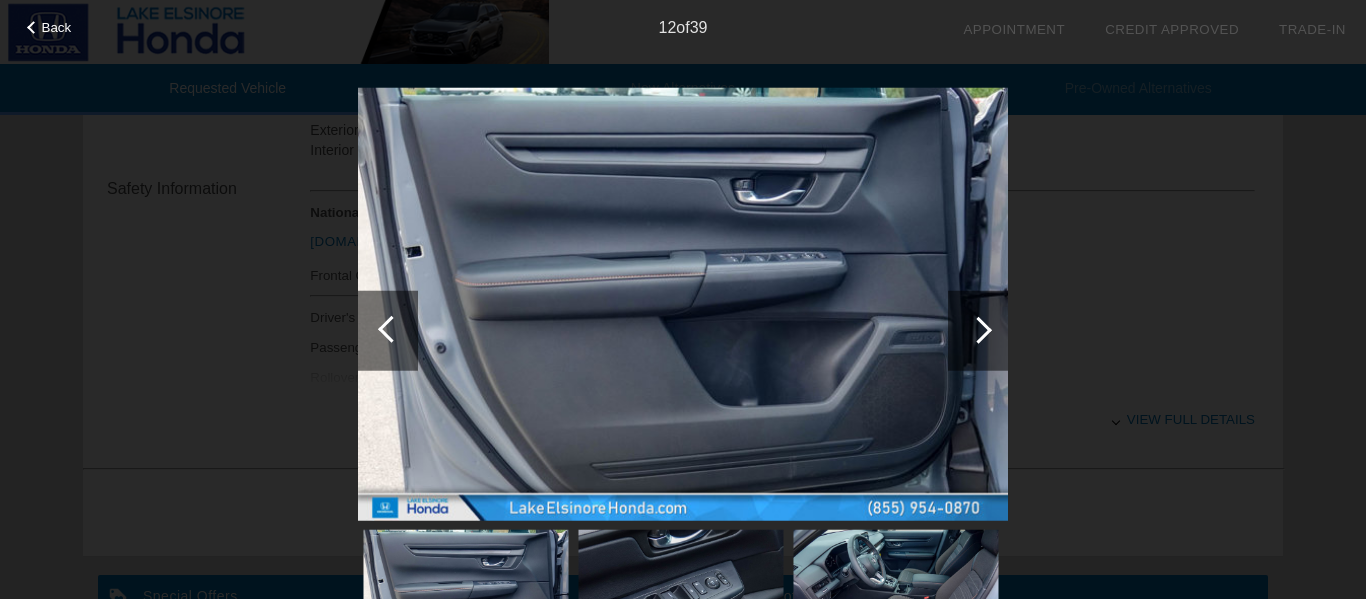 click at bounding box center (978, 329) 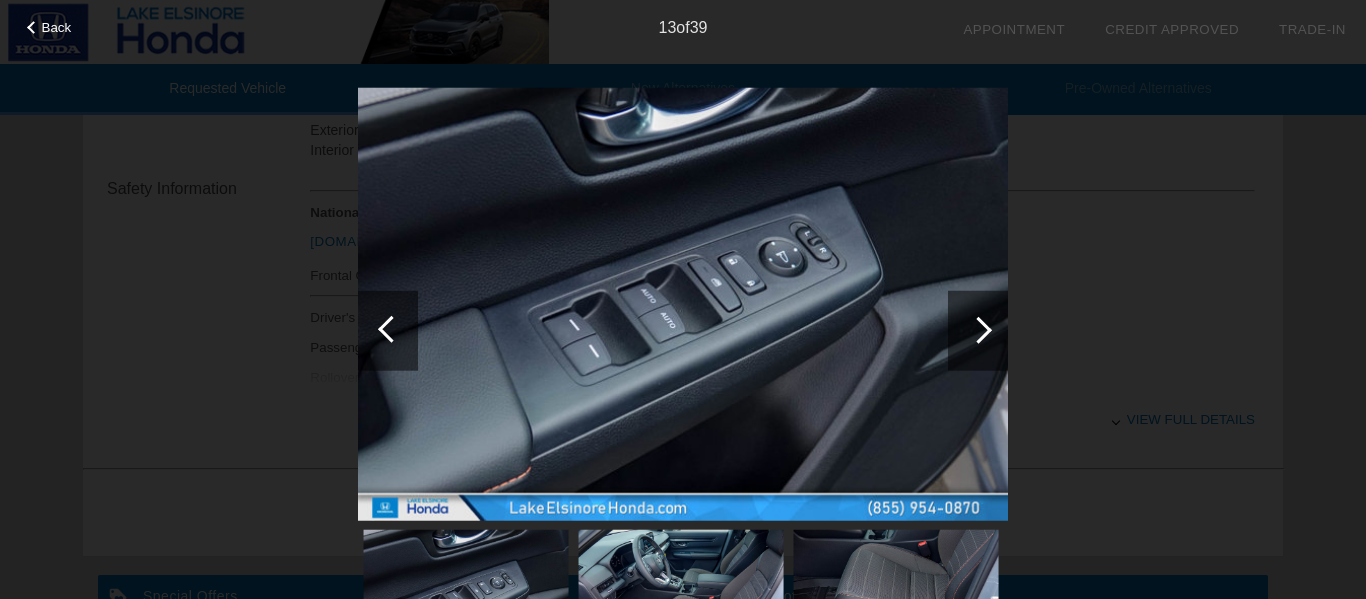 click at bounding box center [978, 329] 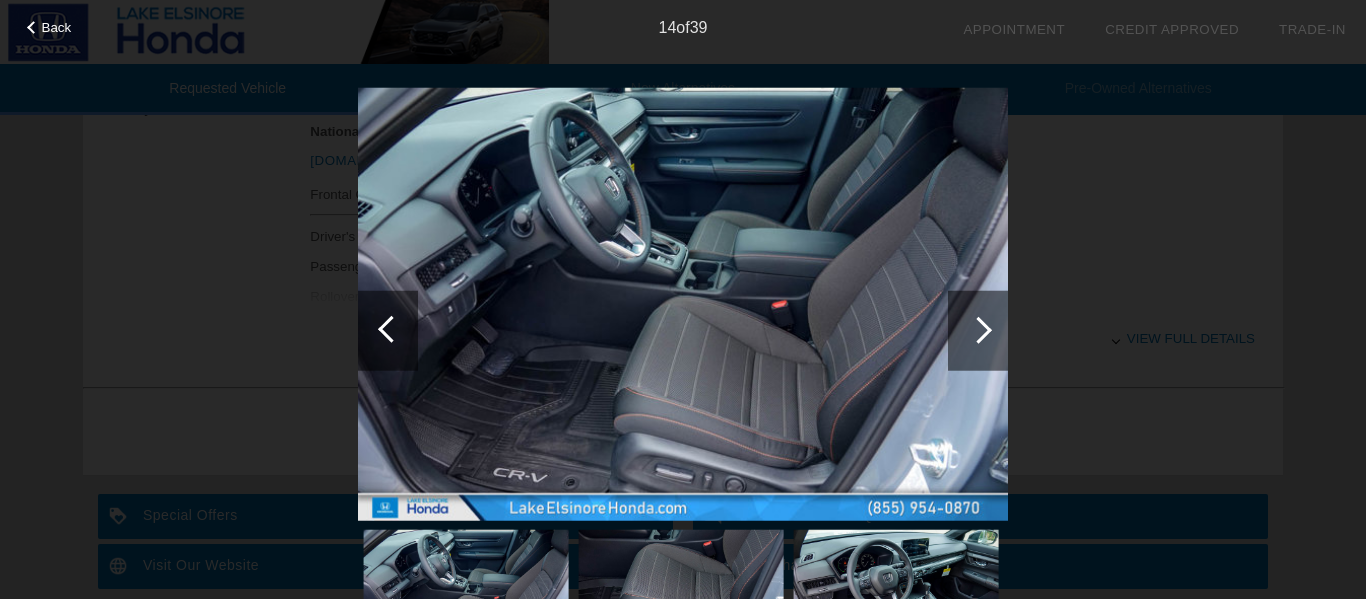 scroll, scrollTop: 875, scrollLeft: 0, axis: vertical 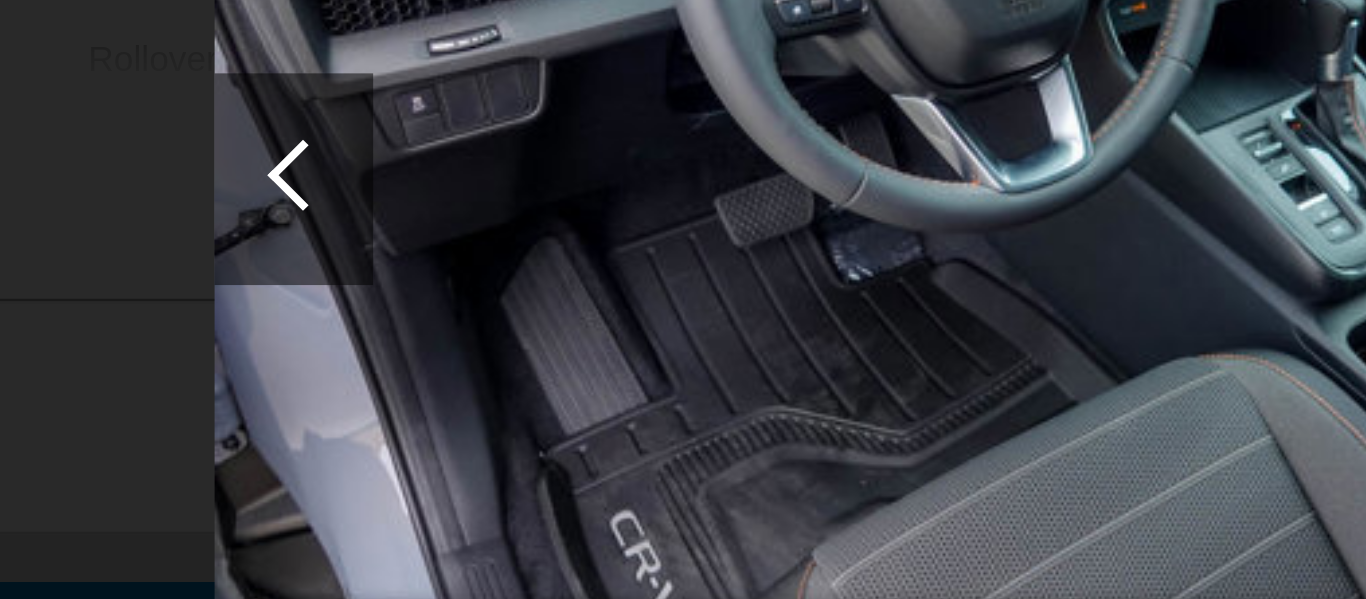 click at bounding box center (391, 328) 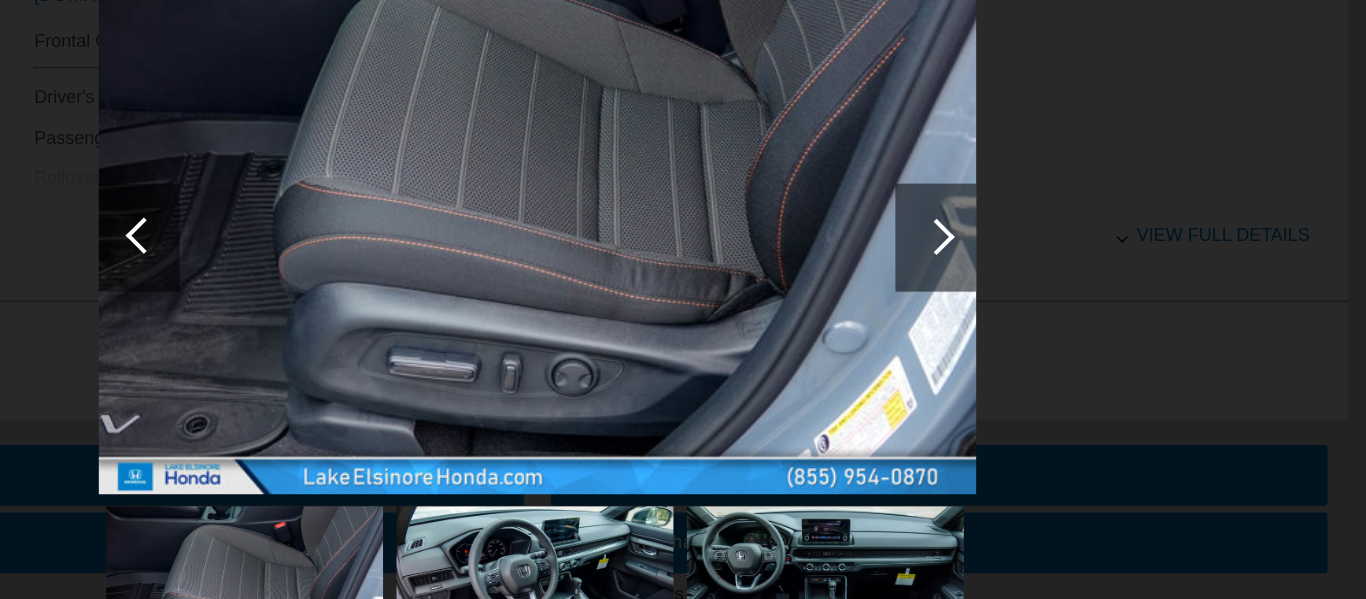 scroll, scrollTop: 873, scrollLeft: 0, axis: vertical 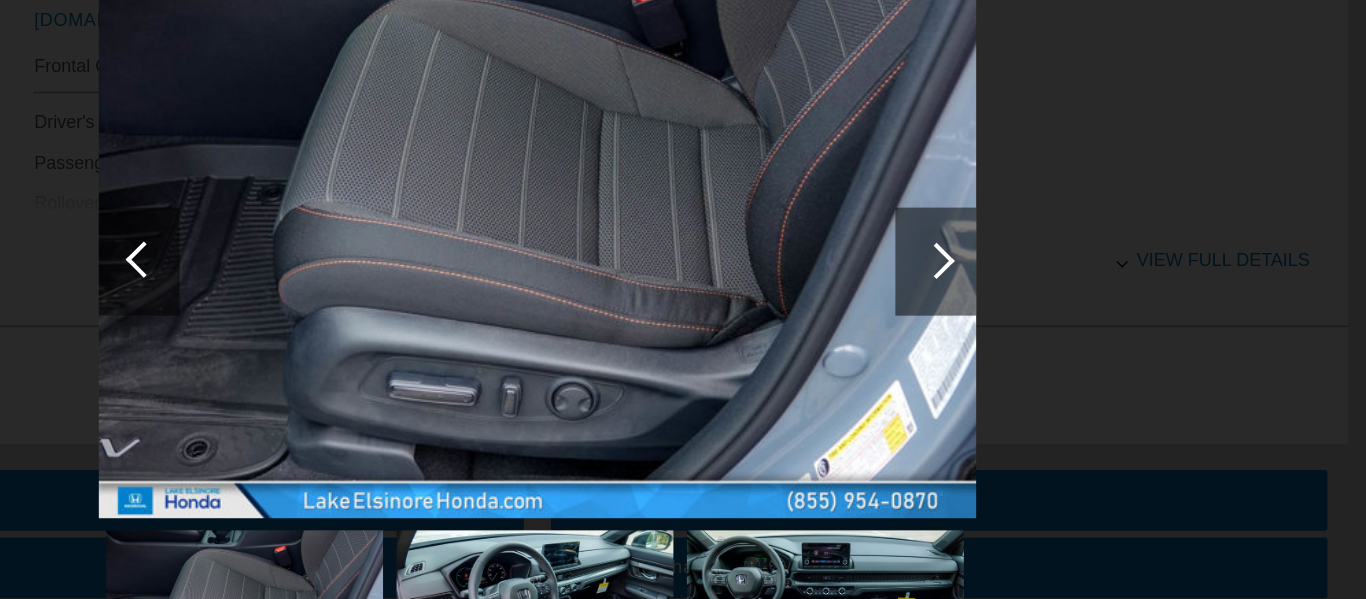 click at bounding box center (388, 330) 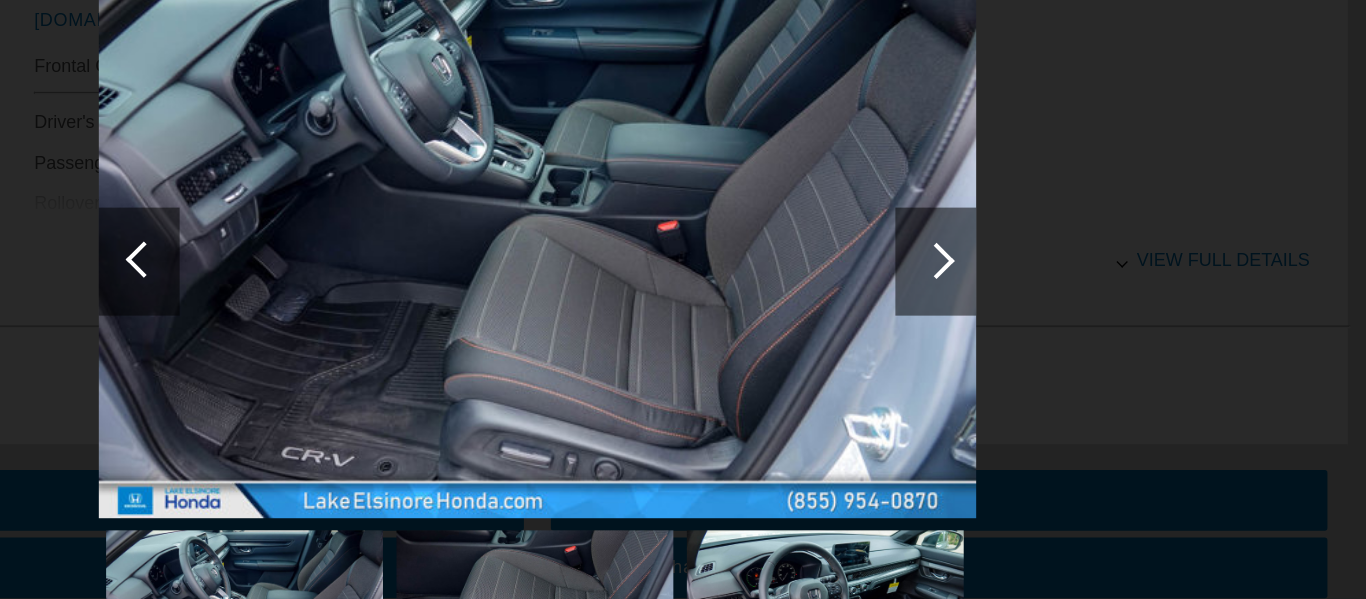 click at bounding box center (391, 328) 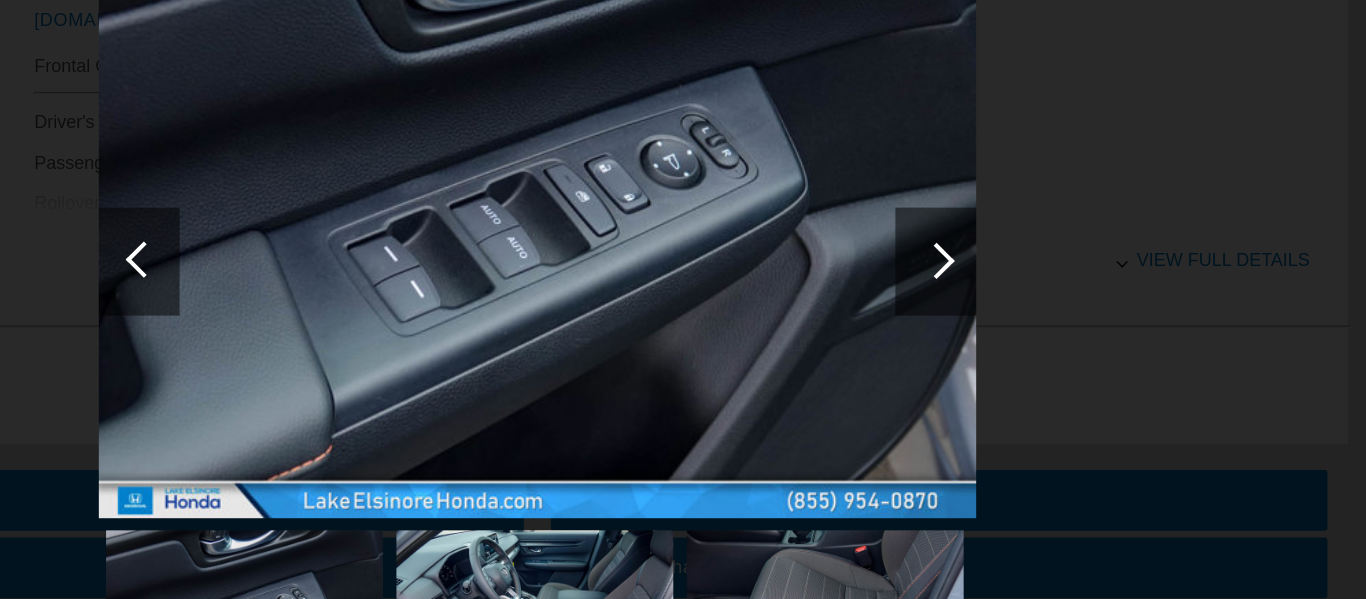 click at bounding box center (978, 330) 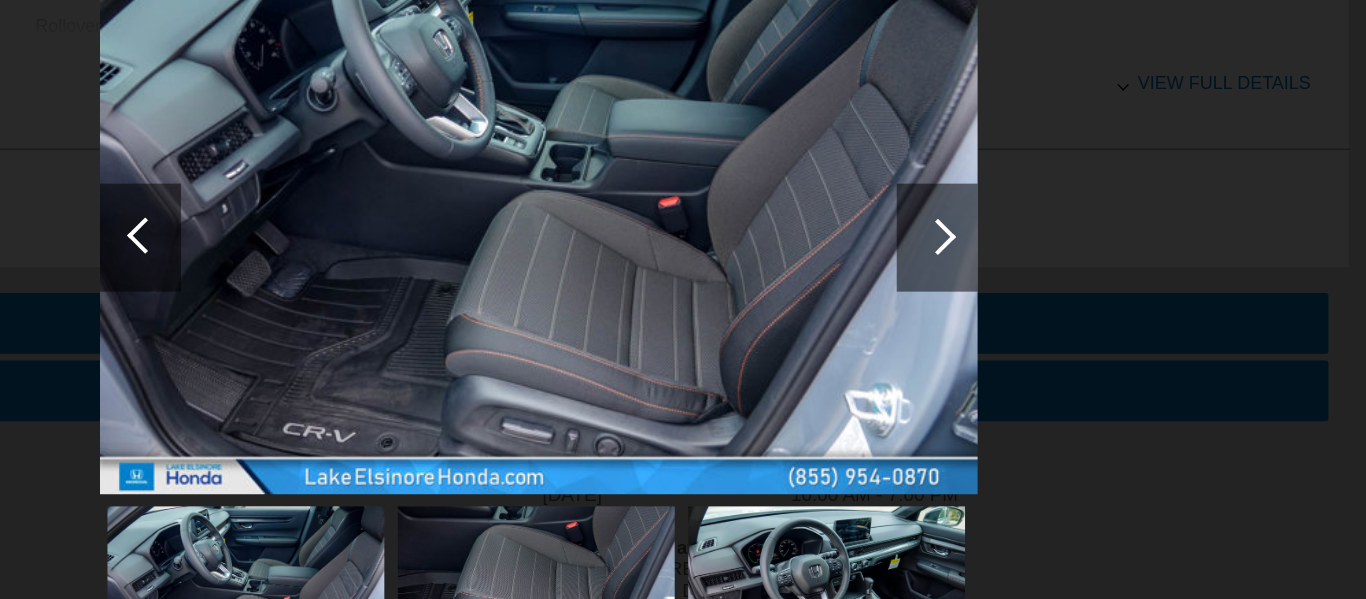 scroll, scrollTop: 985, scrollLeft: 0, axis: vertical 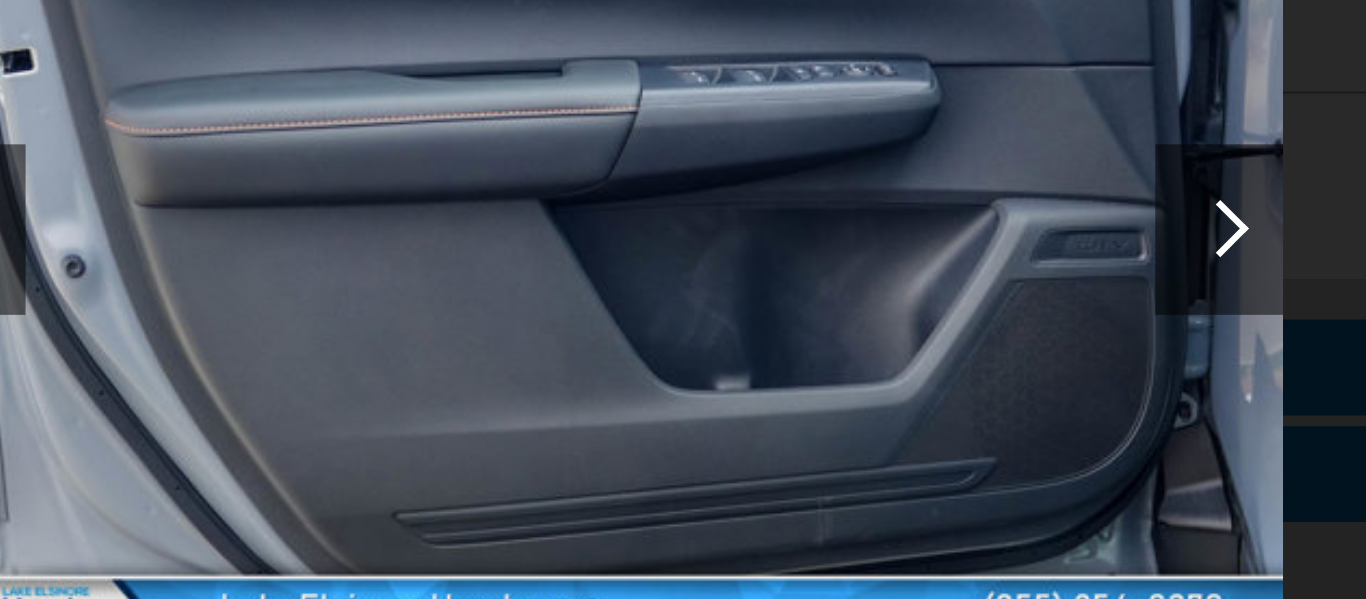 click at bounding box center [978, 329] 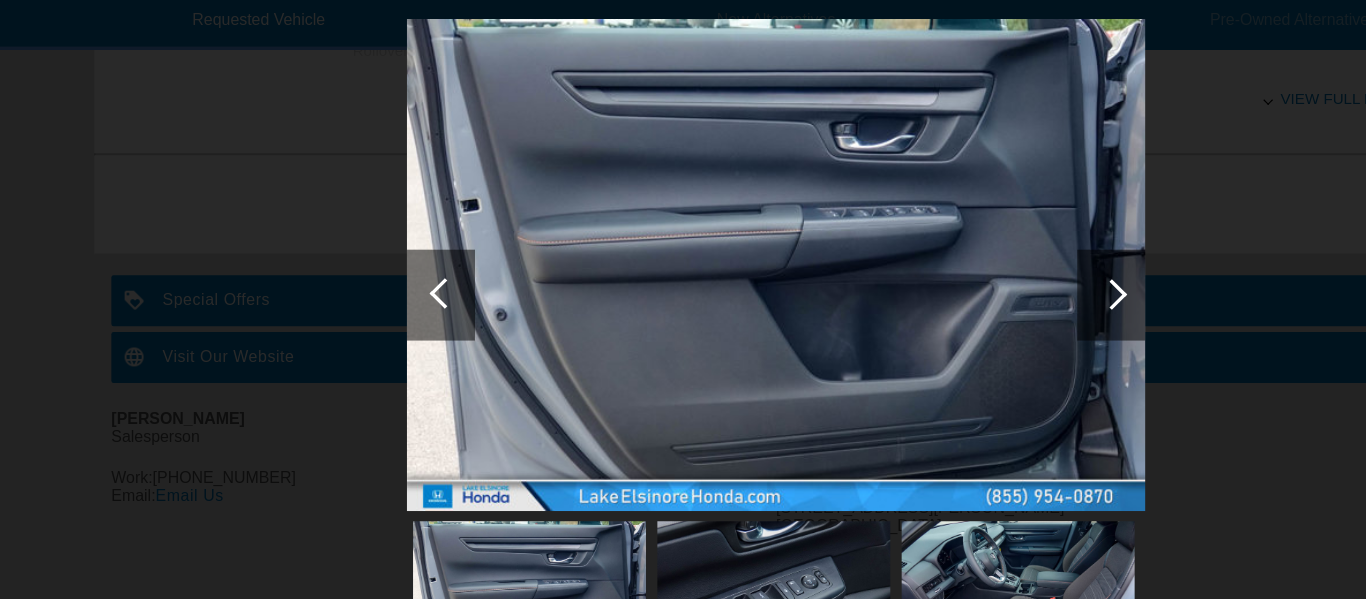 scroll, scrollTop: 1042, scrollLeft: 0, axis: vertical 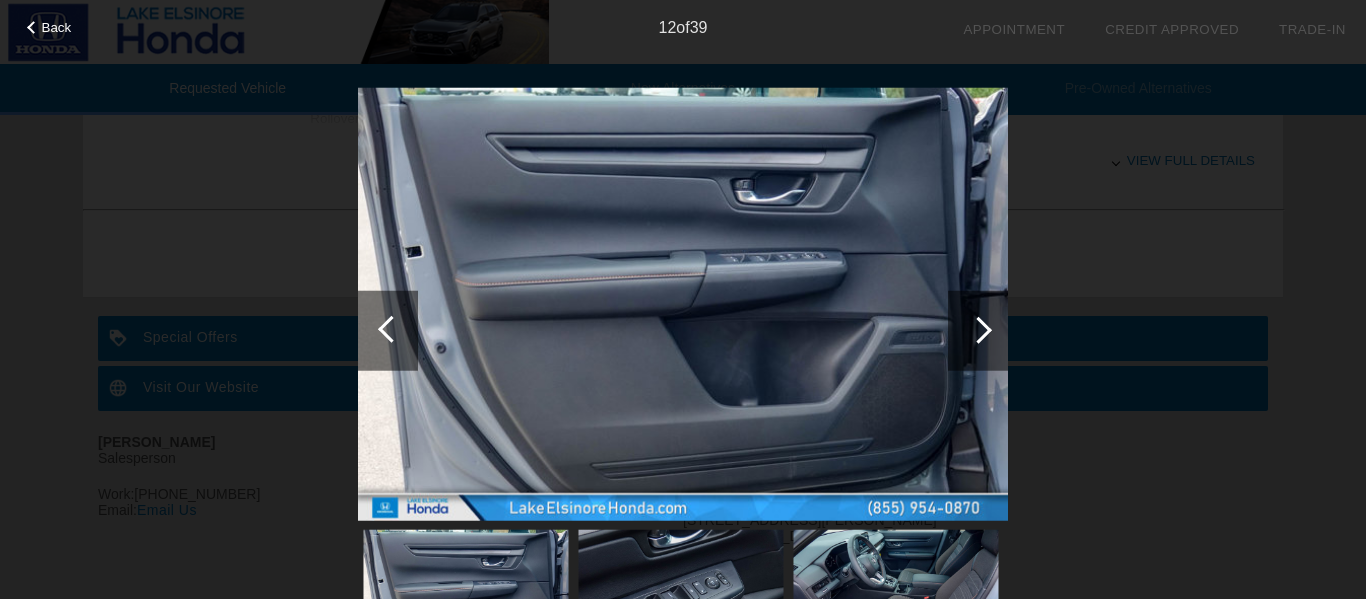click at bounding box center (978, 330) 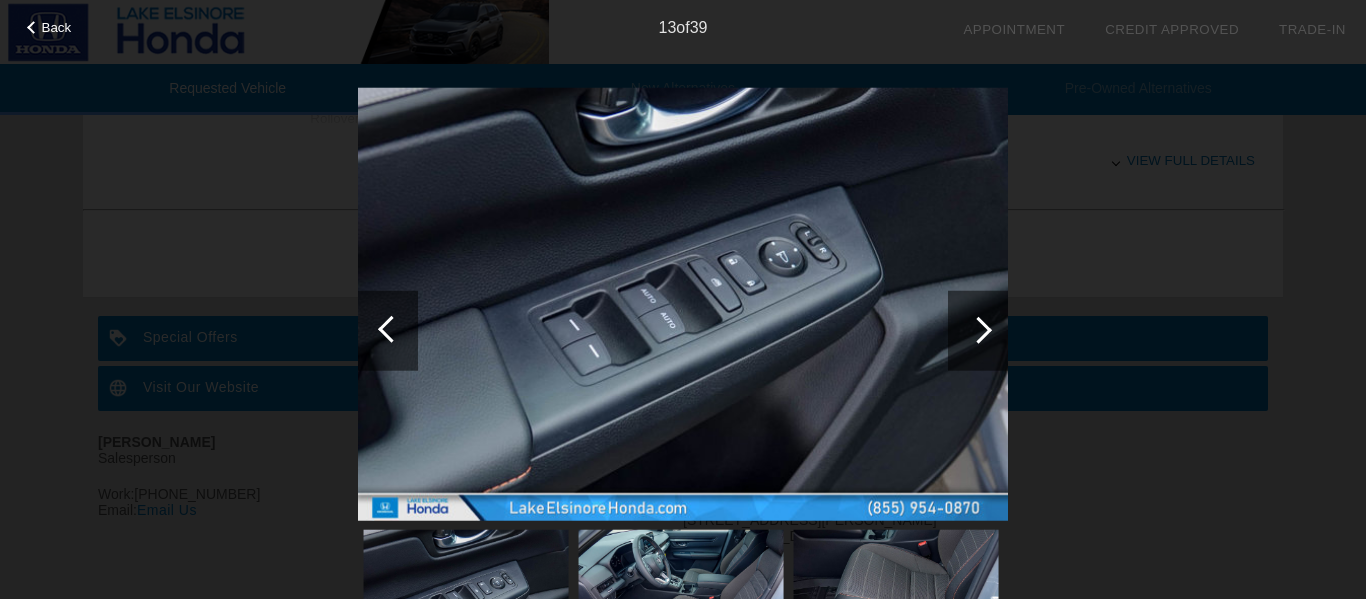 click at bounding box center (978, 330) 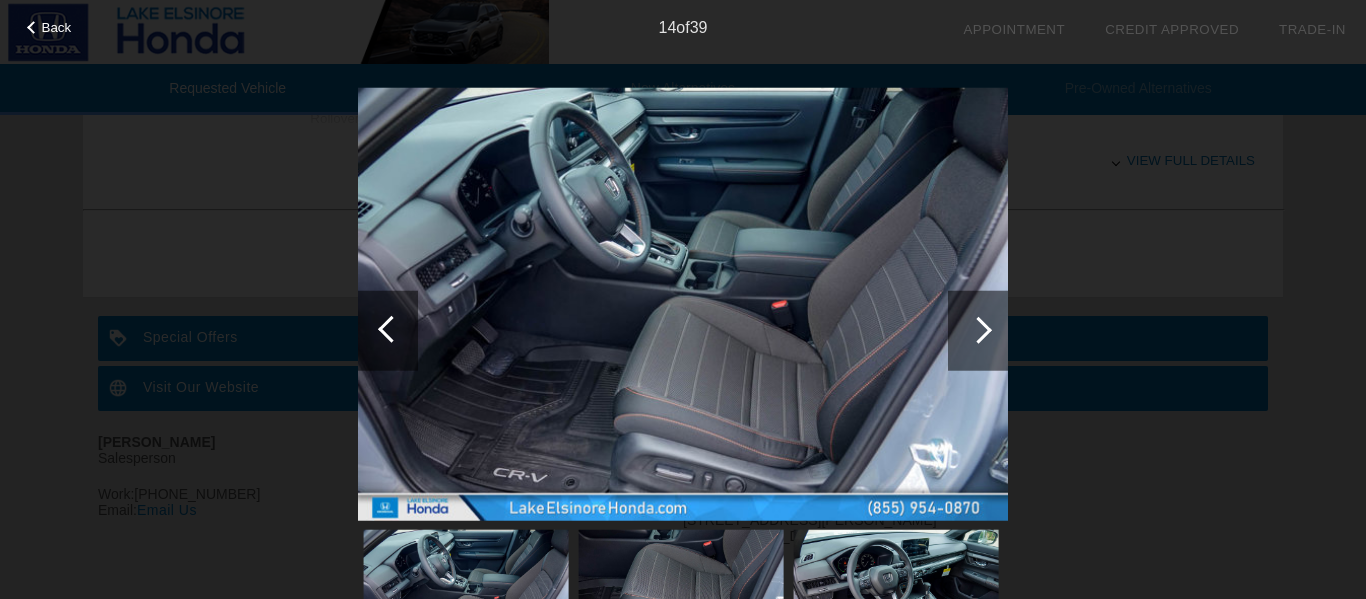 click at bounding box center [978, 329] 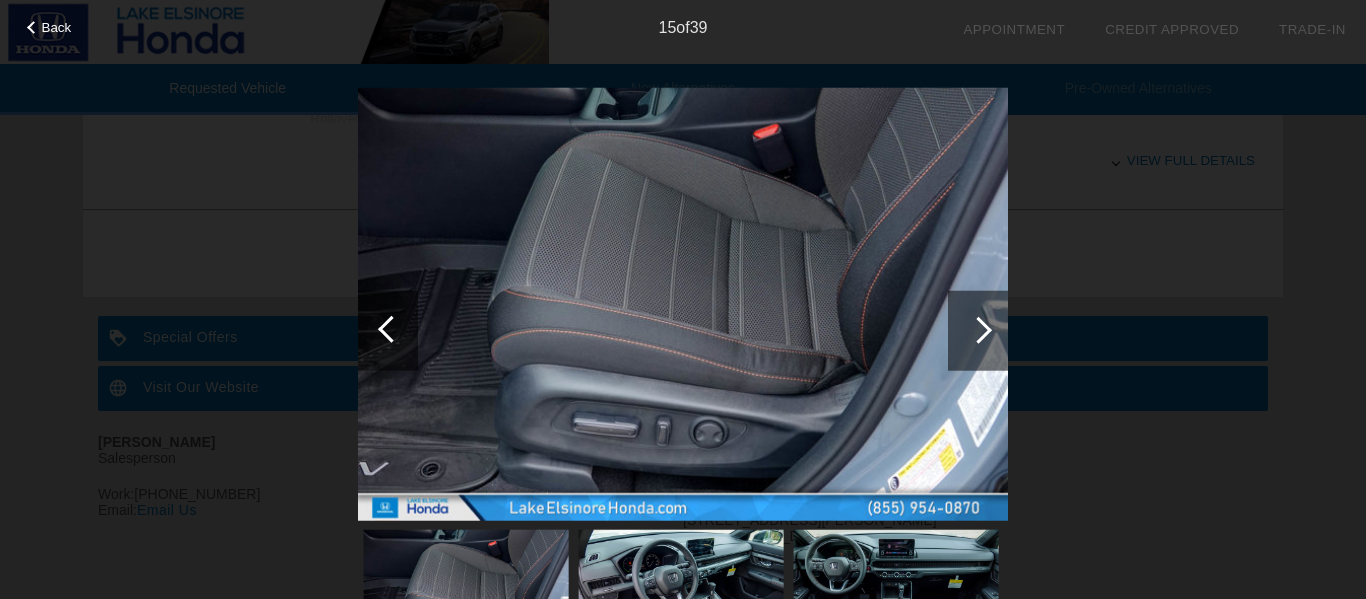 click at bounding box center [978, 329] 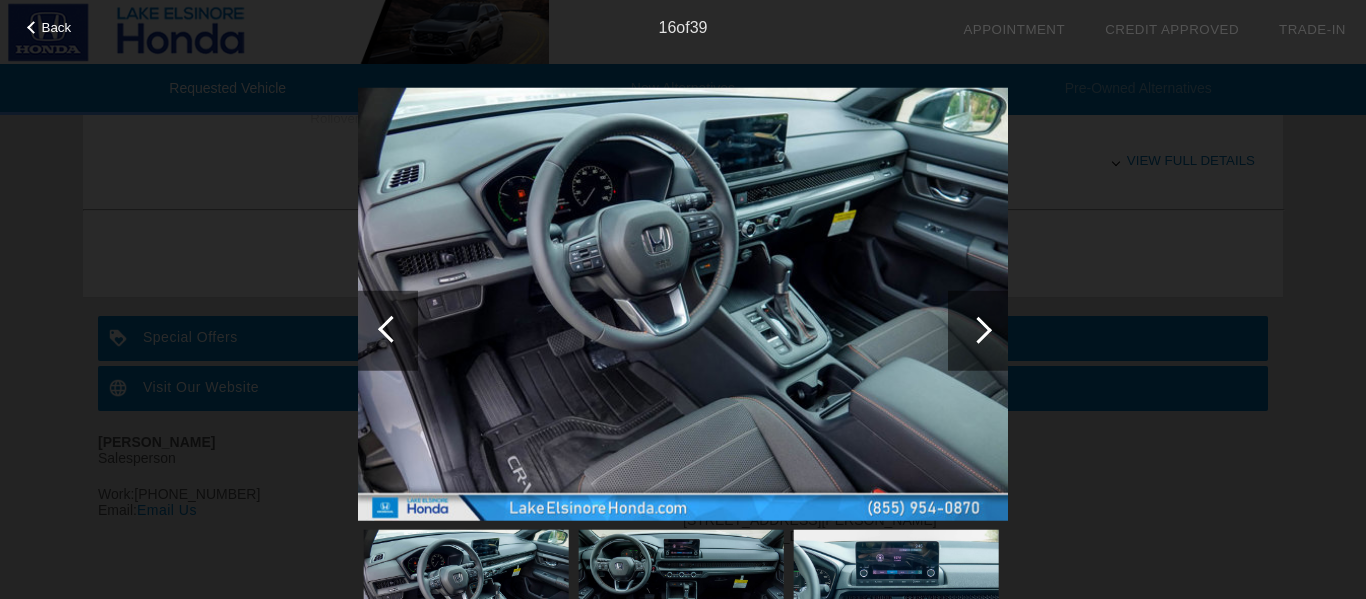 click at bounding box center (978, 329) 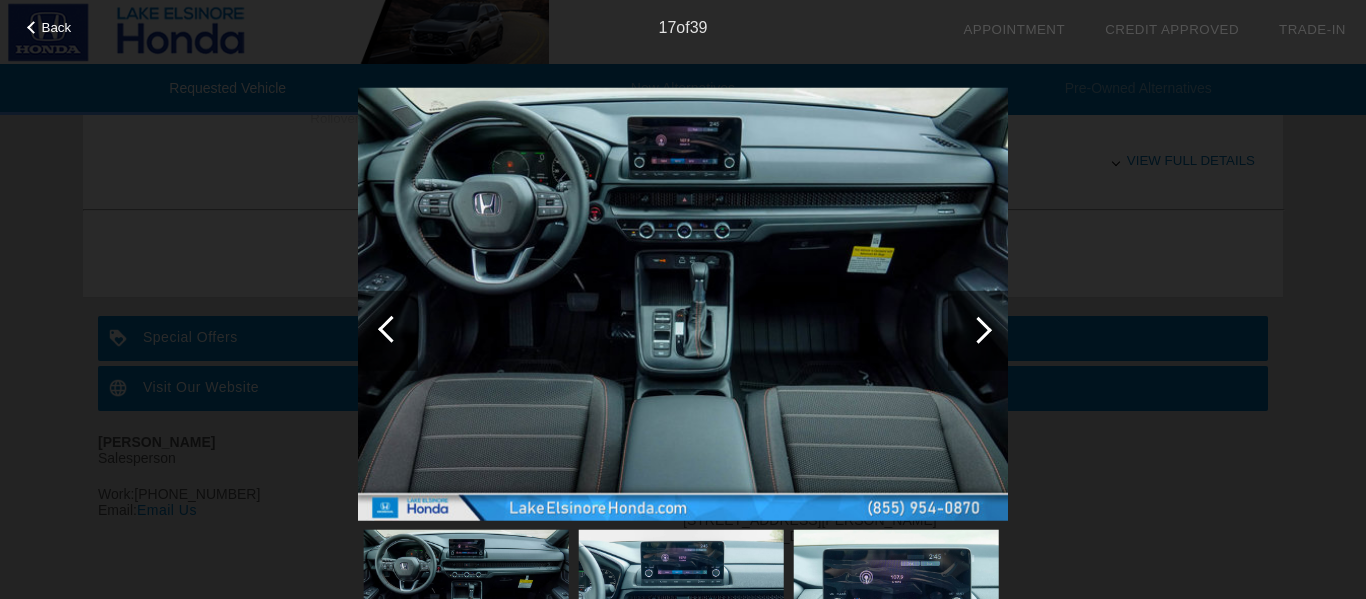 click at bounding box center (978, 329) 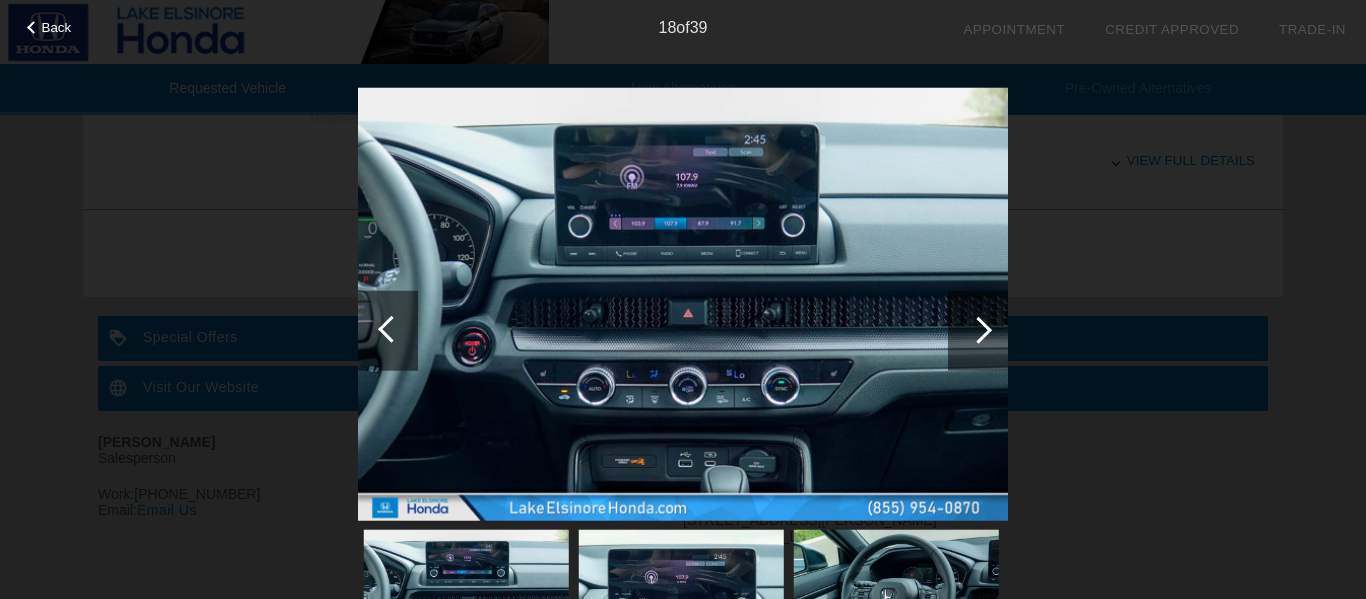 click at bounding box center (978, 329) 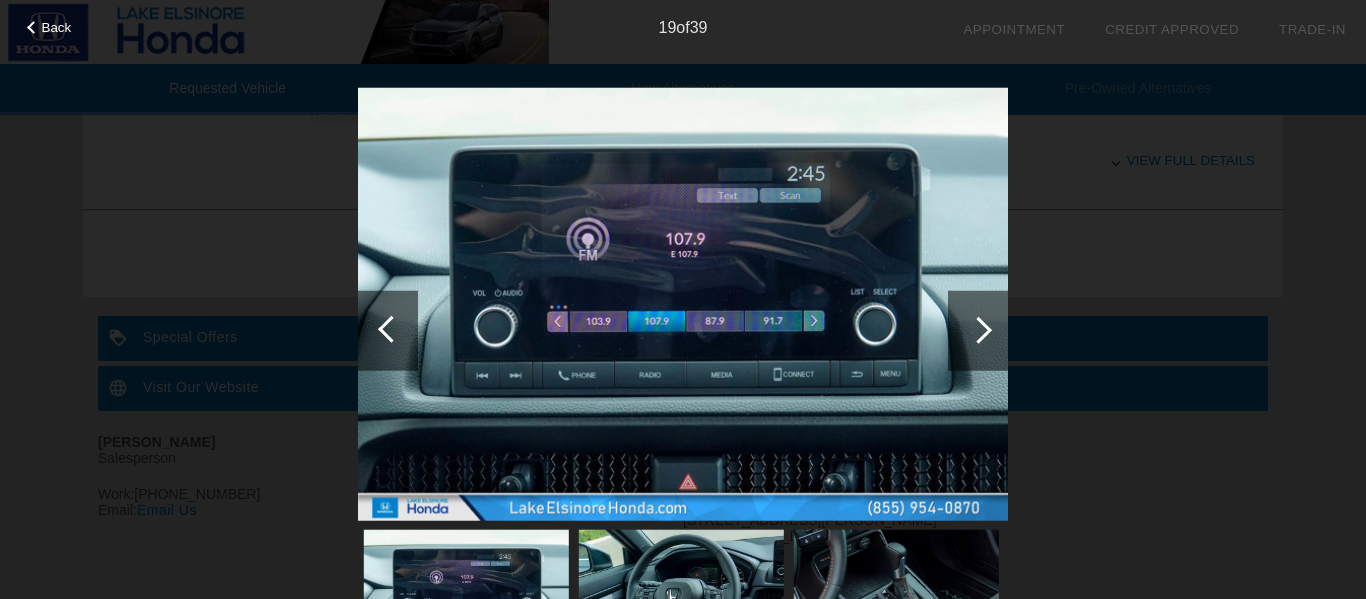 click at bounding box center (978, 329) 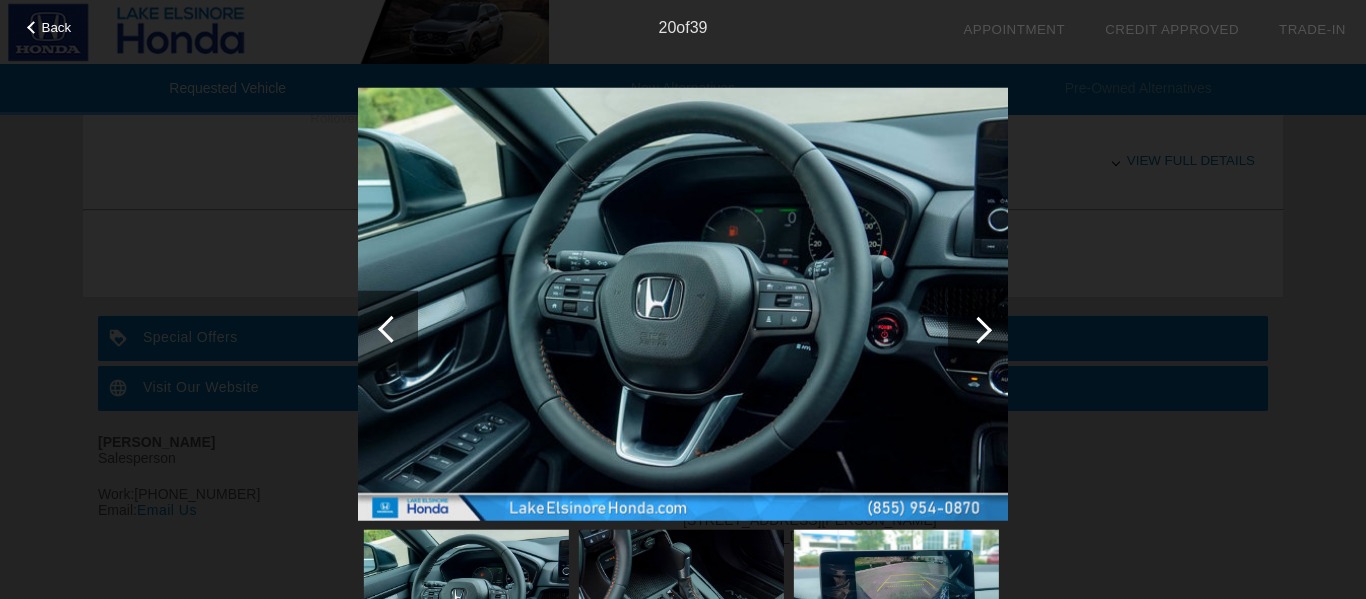 click at bounding box center [978, 329] 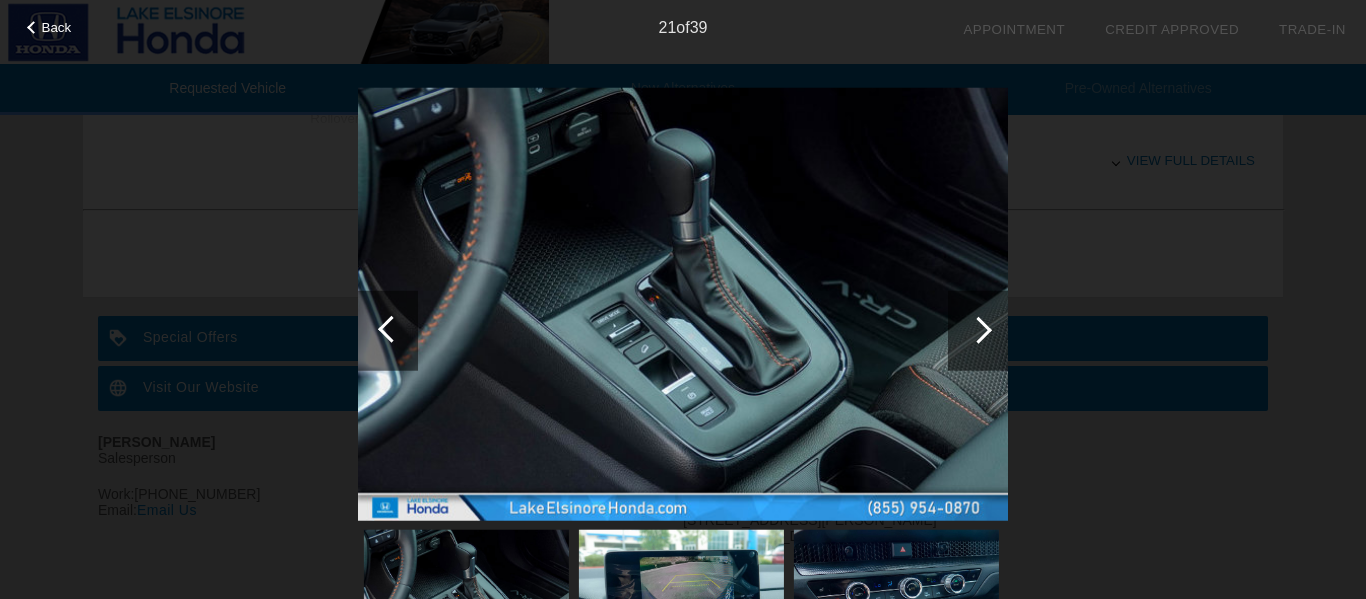 click at bounding box center [978, 329] 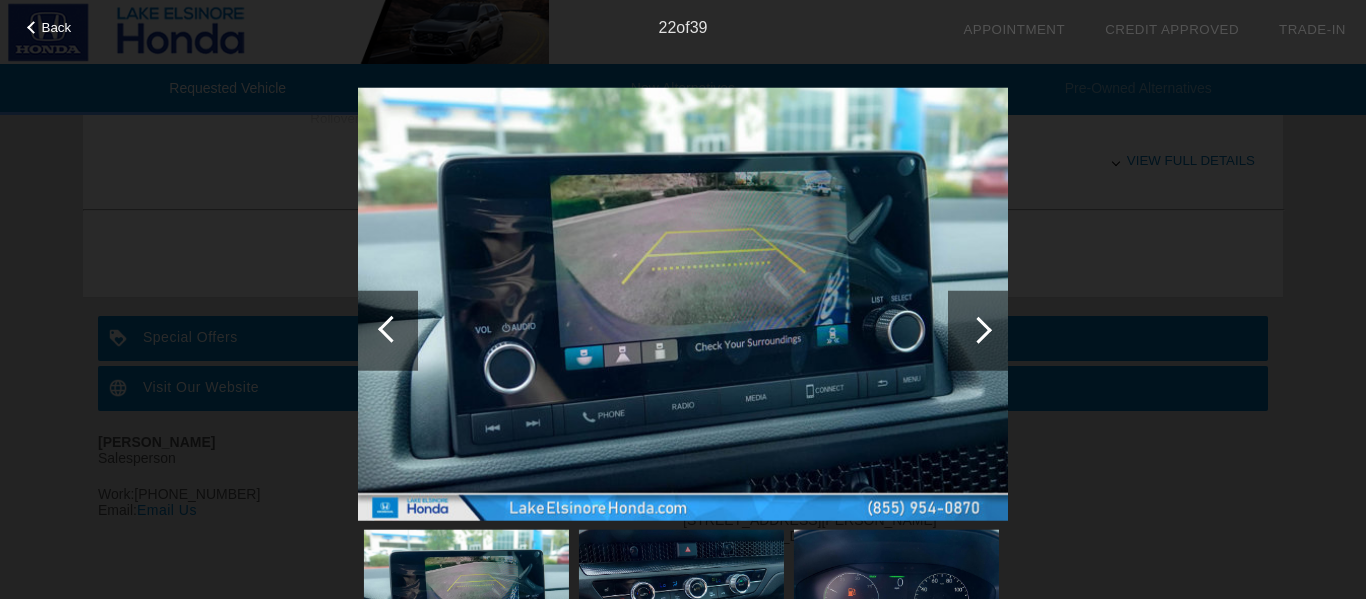click at bounding box center (978, 329) 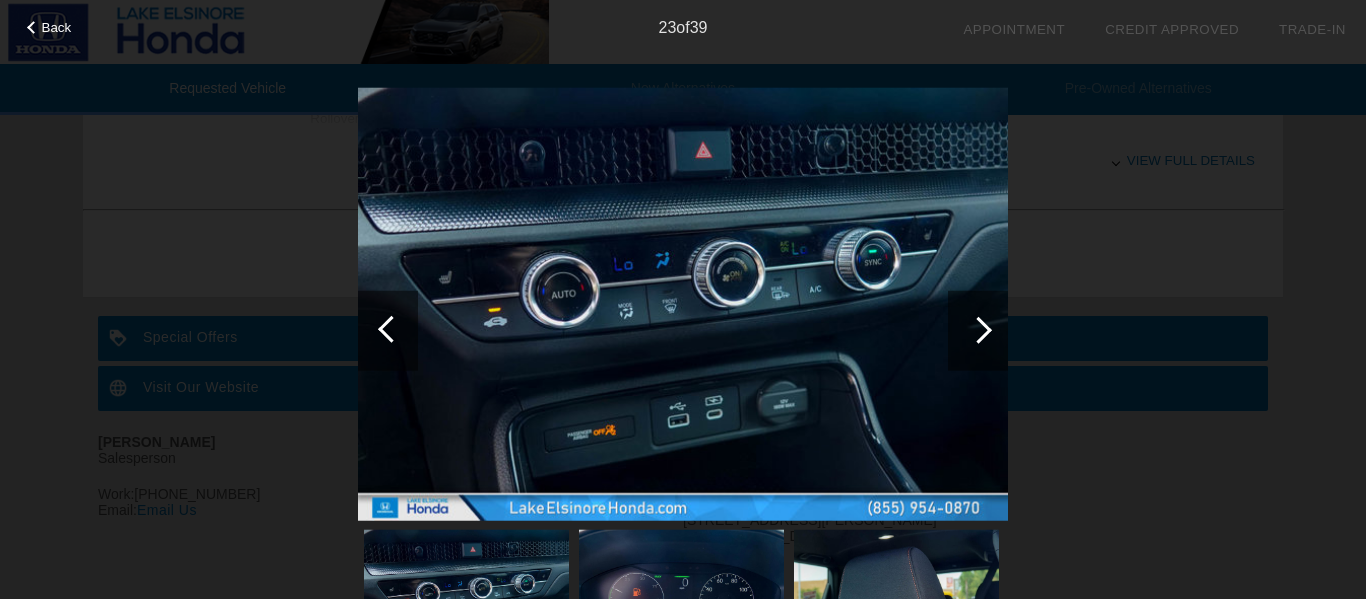 click at bounding box center [978, 329] 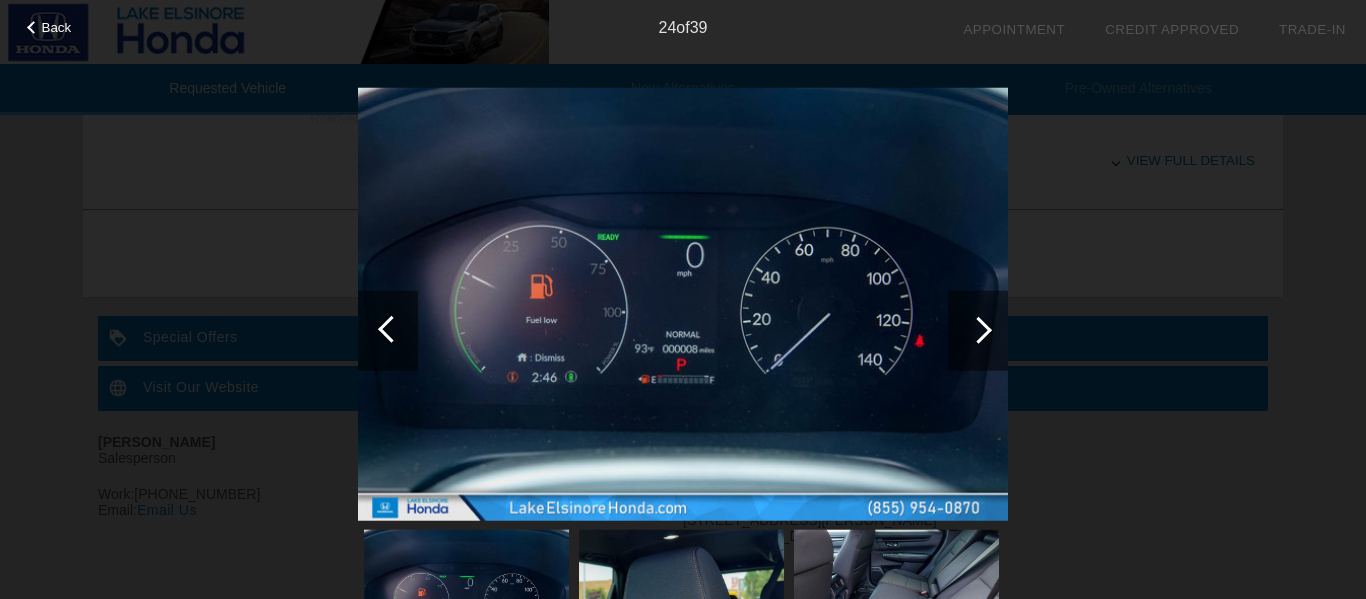 click at bounding box center [978, 329] 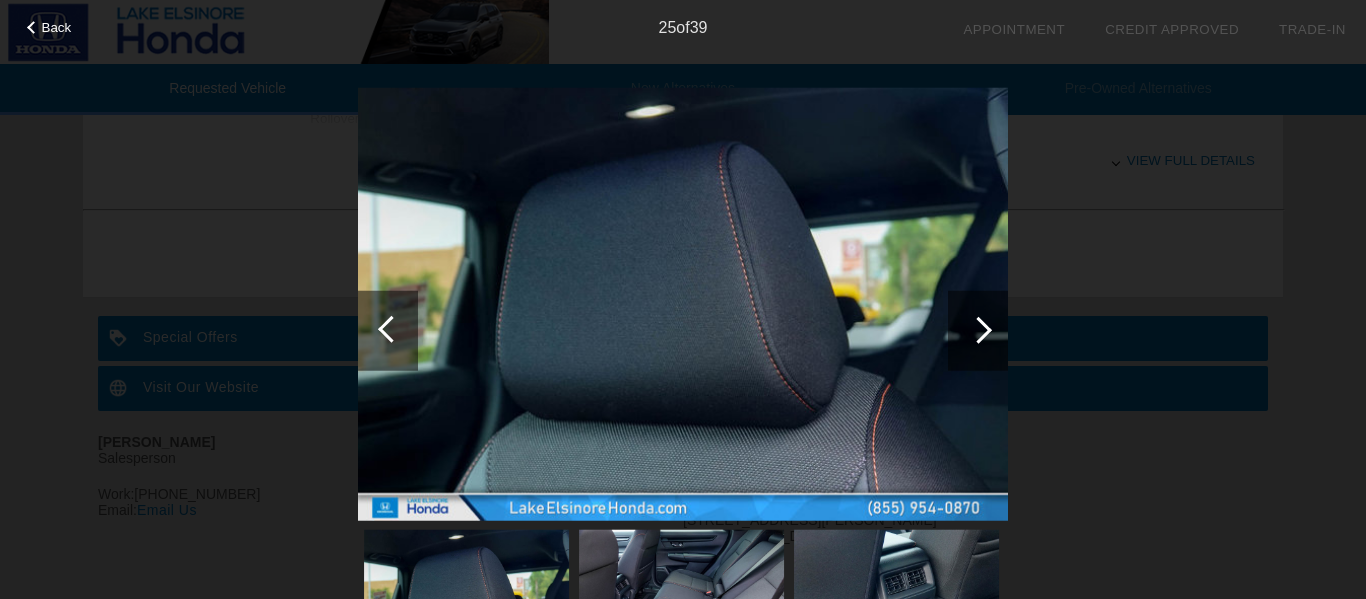 click at bounding box center (978, 329) 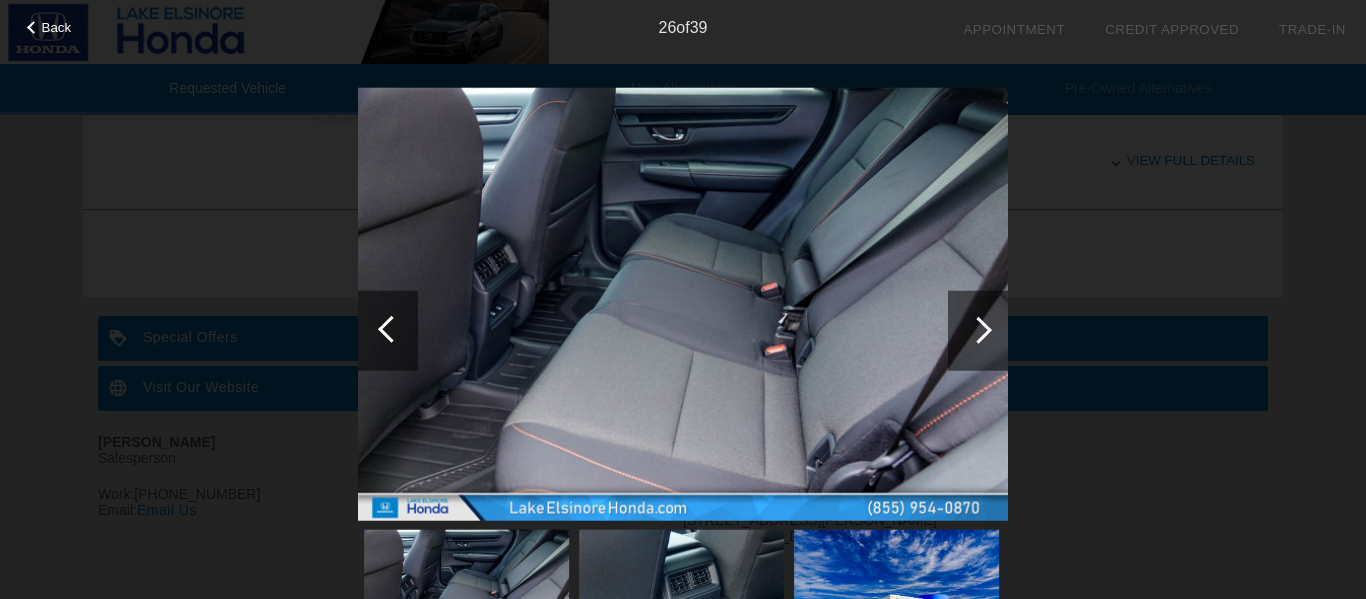 click at bounding box center [978, 329] 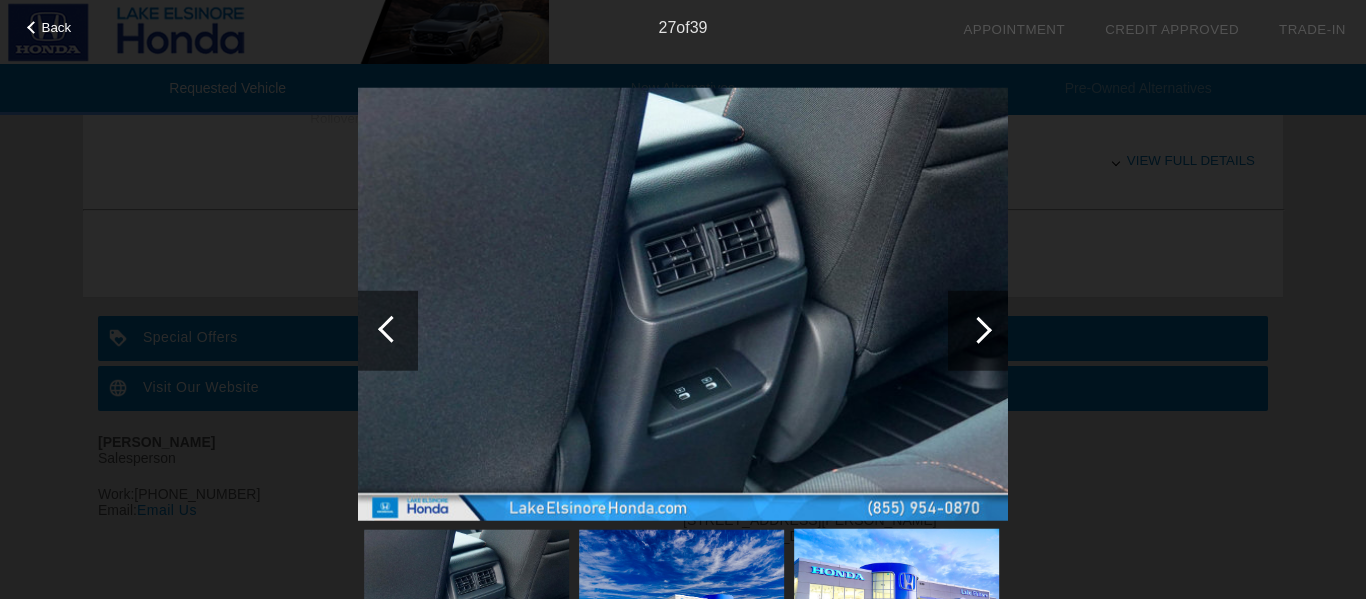 click at bounding box center (978, 329) 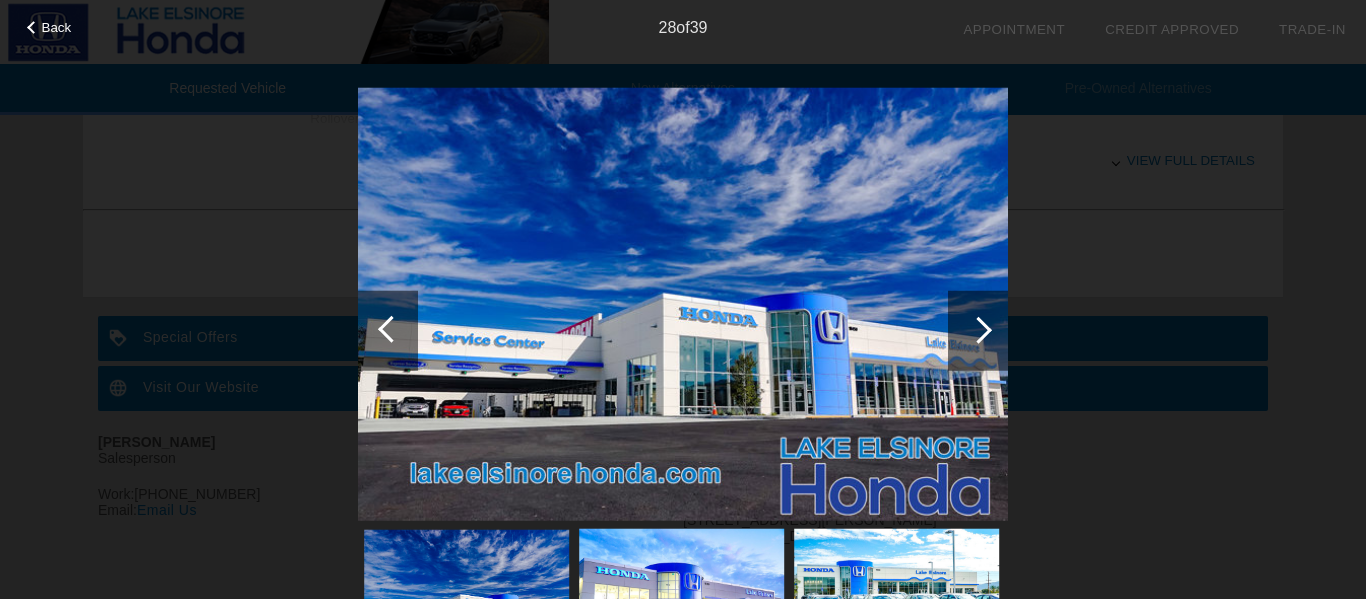 click at bounding box center (978, 329) 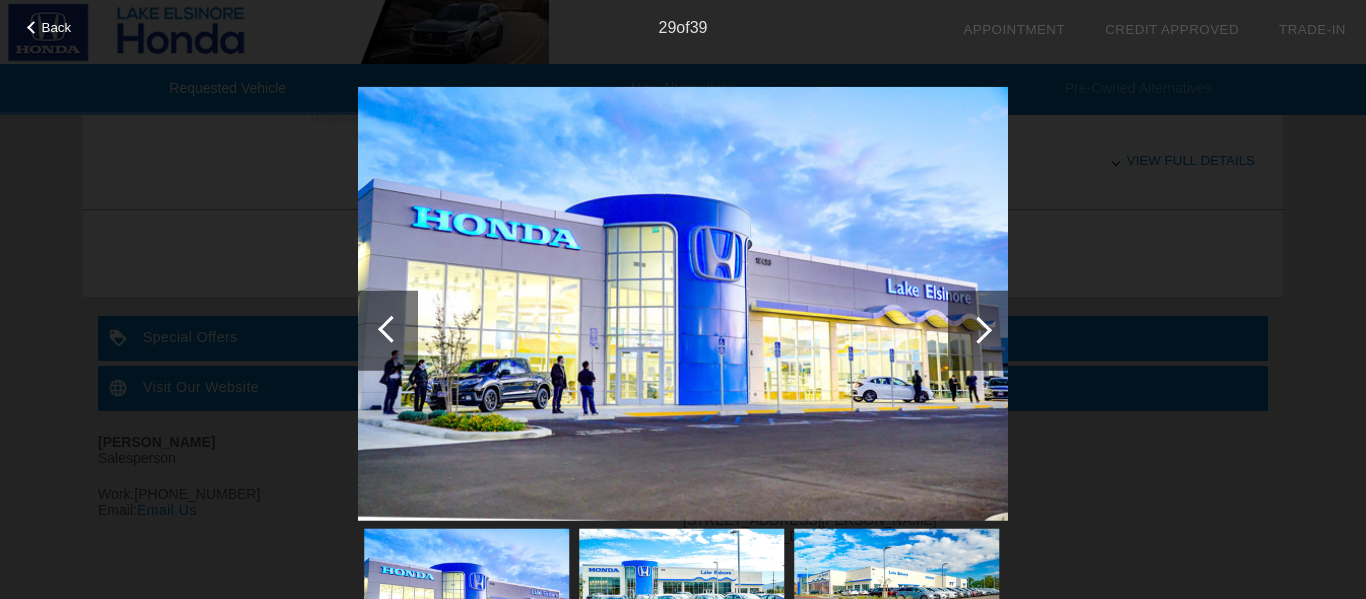 click at bounding box center (978, 329) 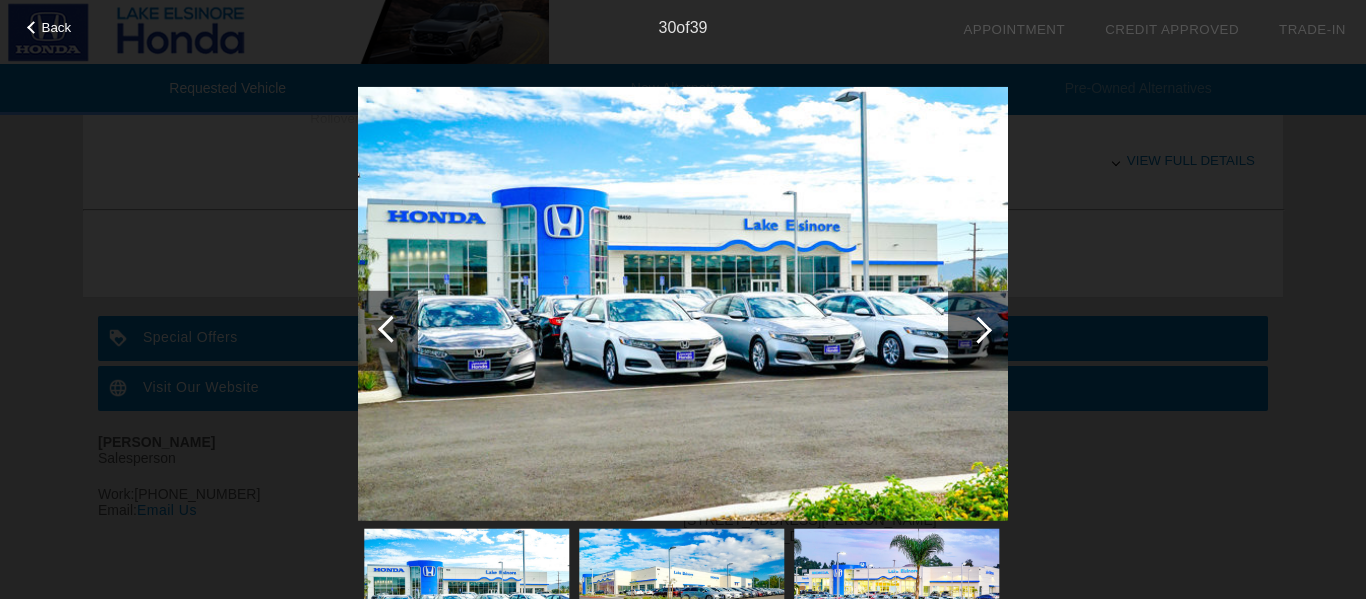 click at bounding box center (978, 329) 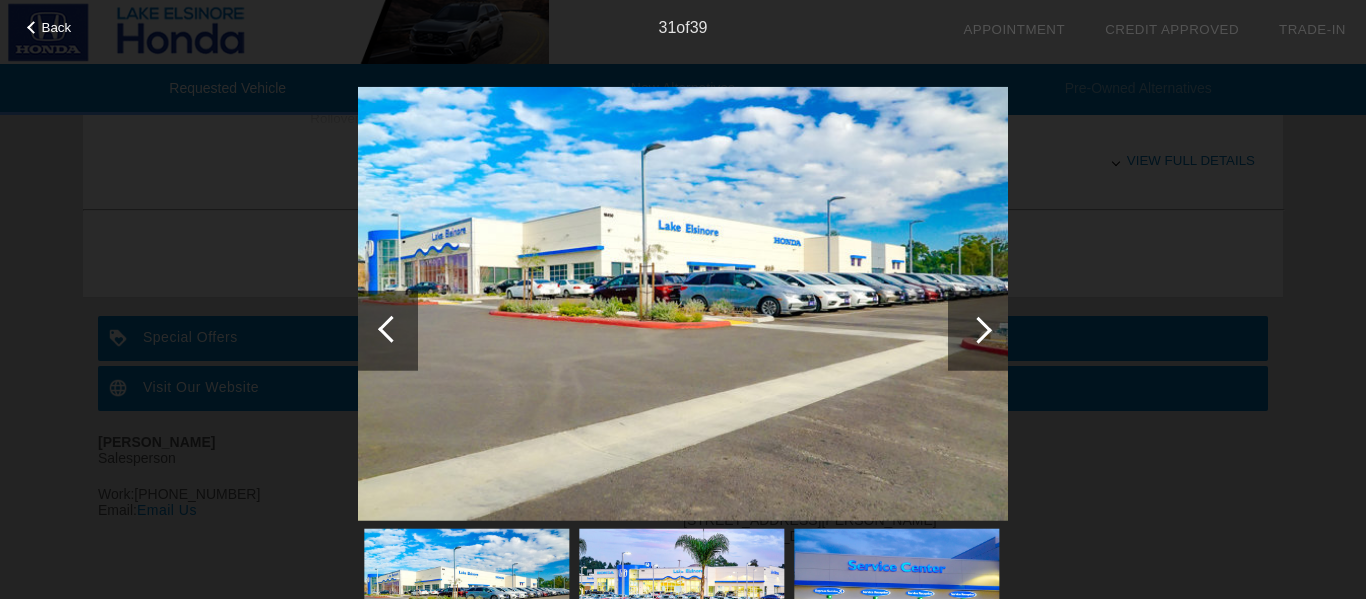 click at bounding box center (978, 329) 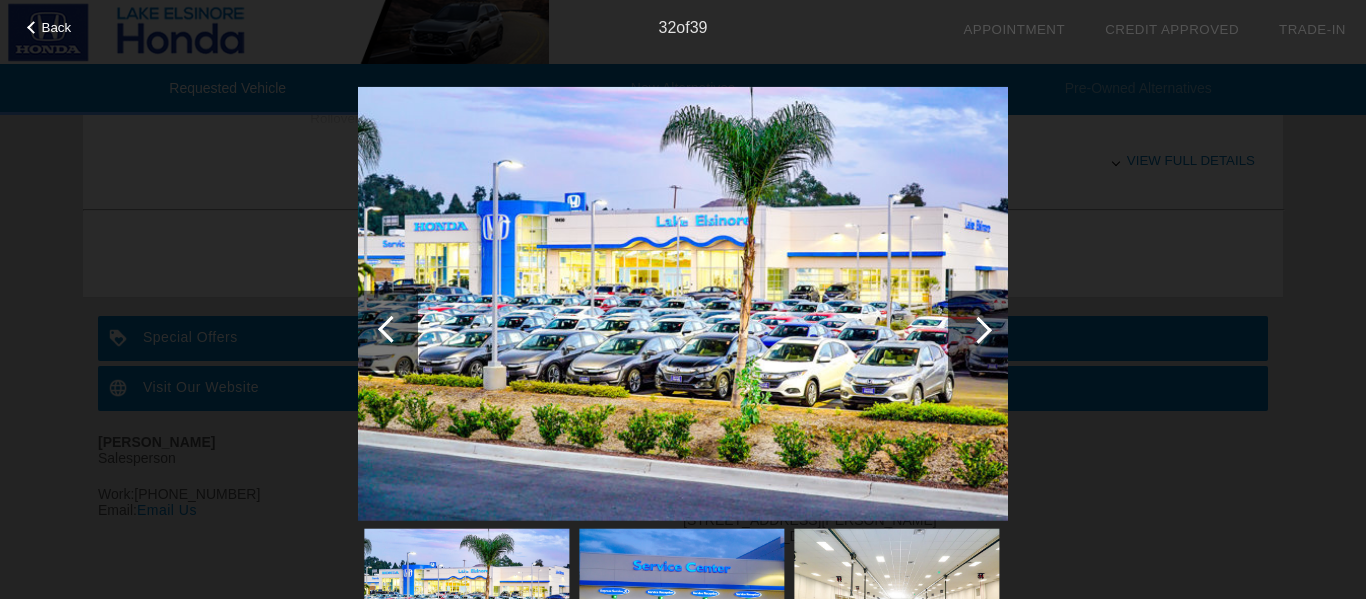click at bounding box center [978, 329] 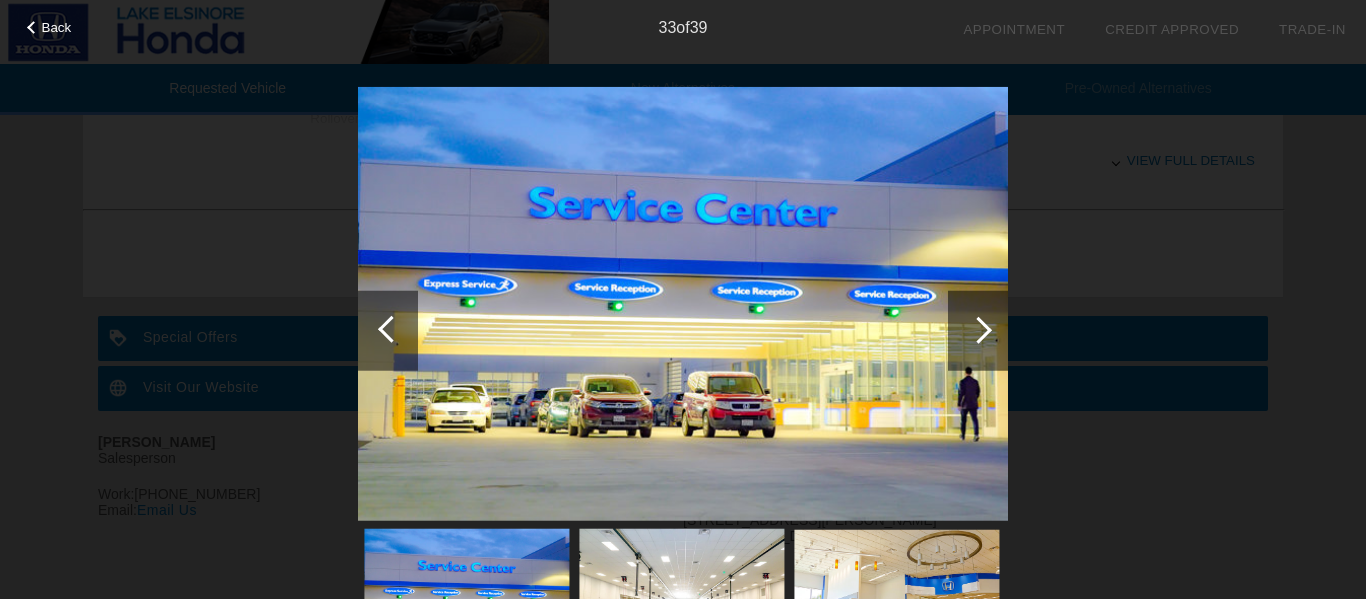 click at bounding box center [978, 329] 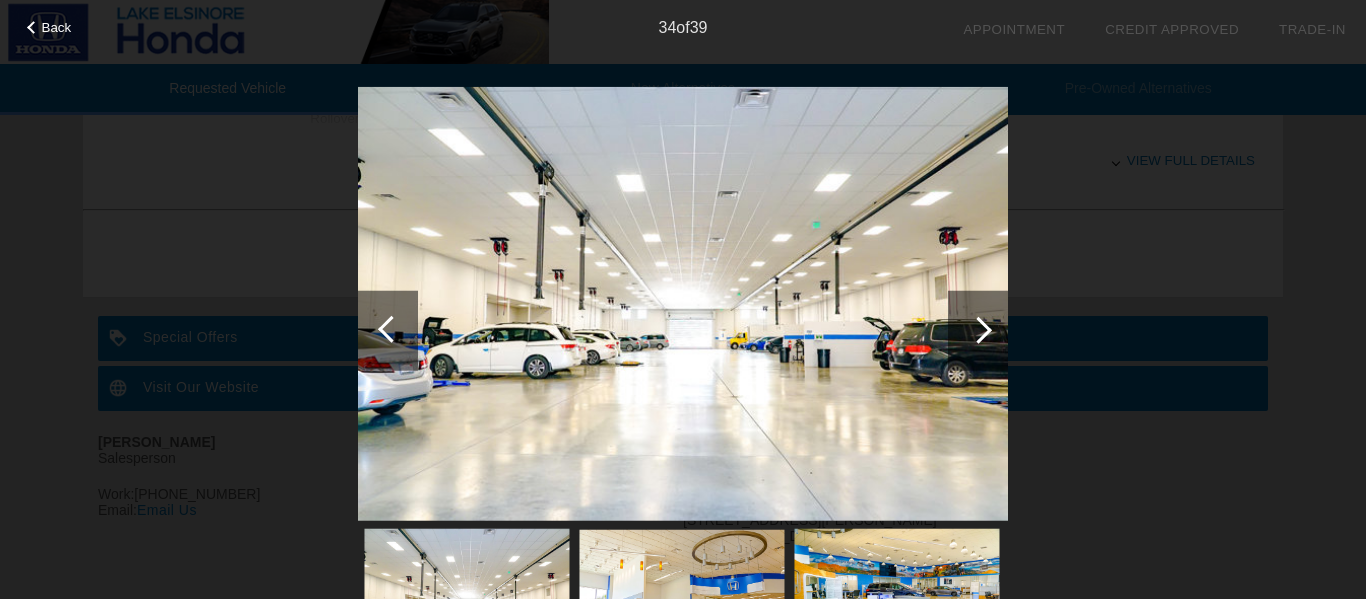 click at bounding box center [978, 329] 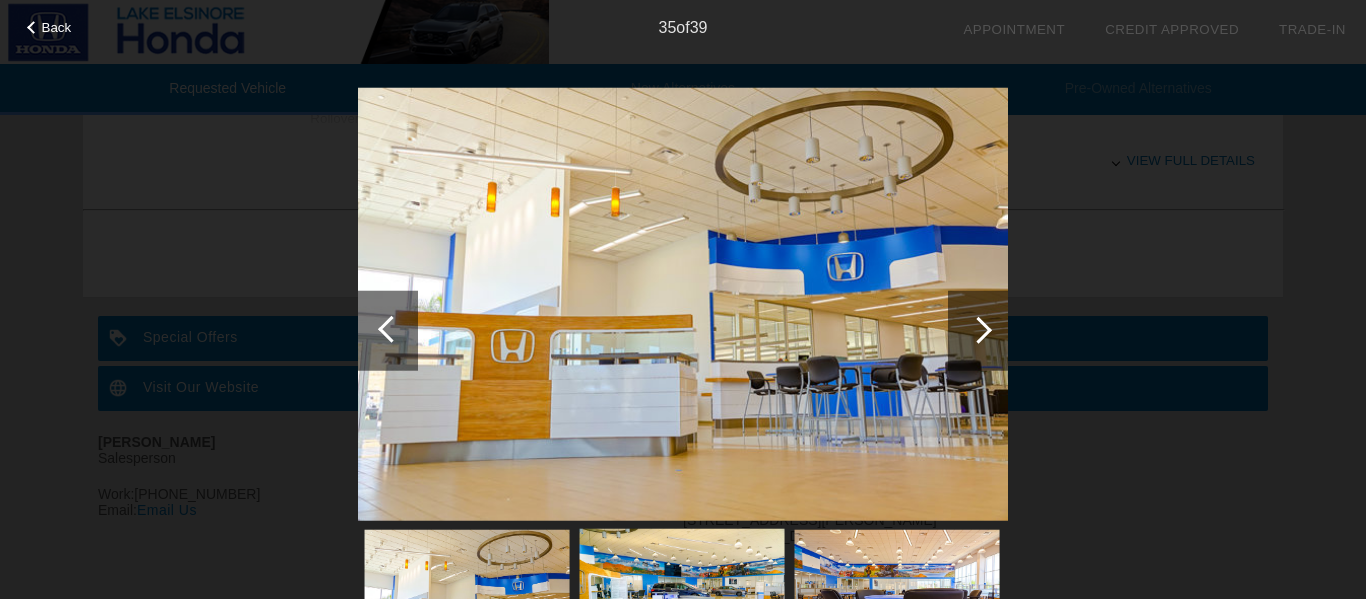 click at bounding box center [978, 329] 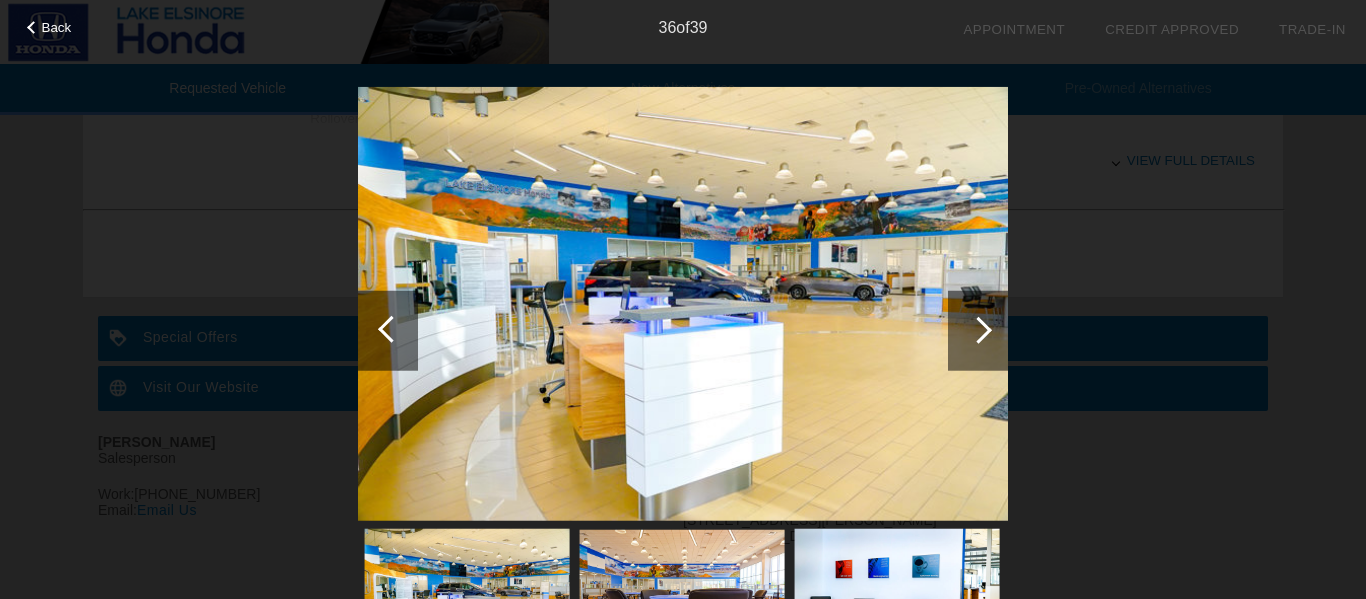 click at bounding box center [978, 329] 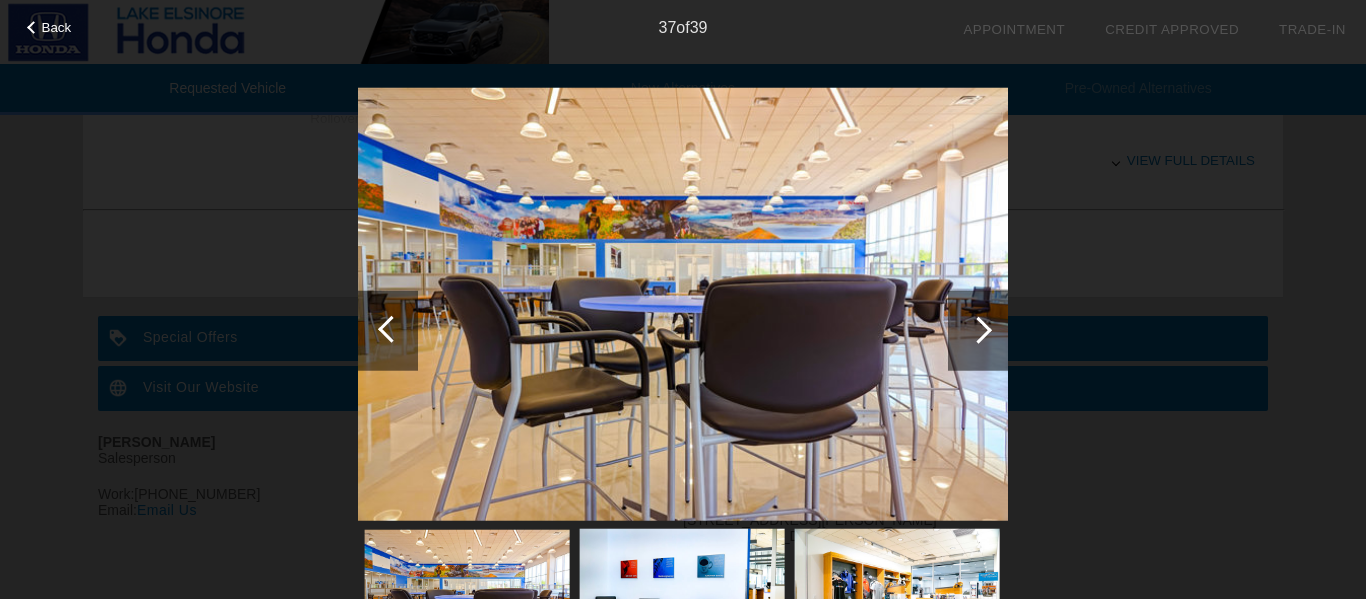 click at bounding box center [978, 329] 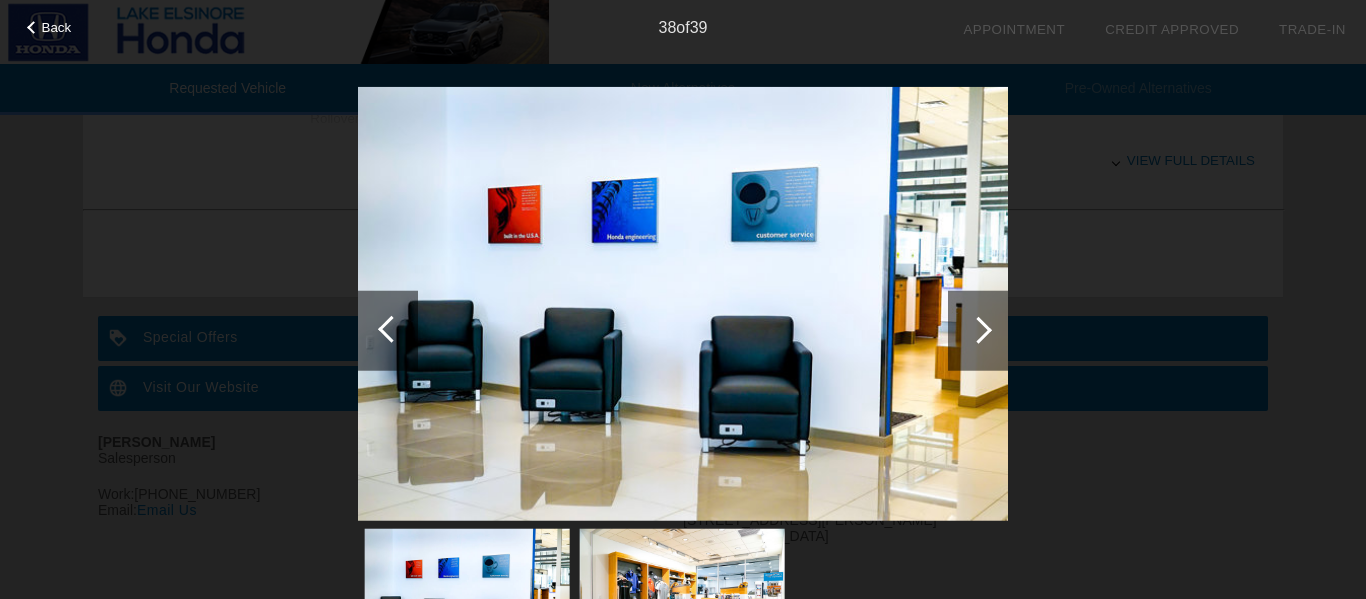 click at bounding box center (978, 329) 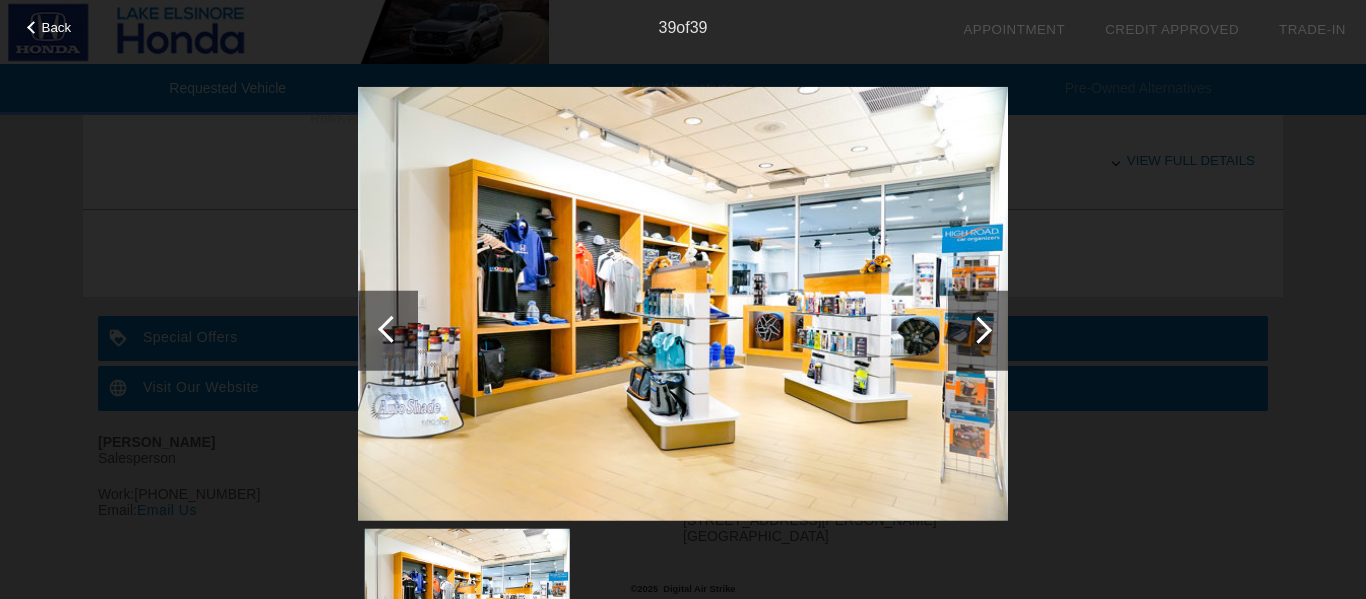 click at bounding box center (978, 329) 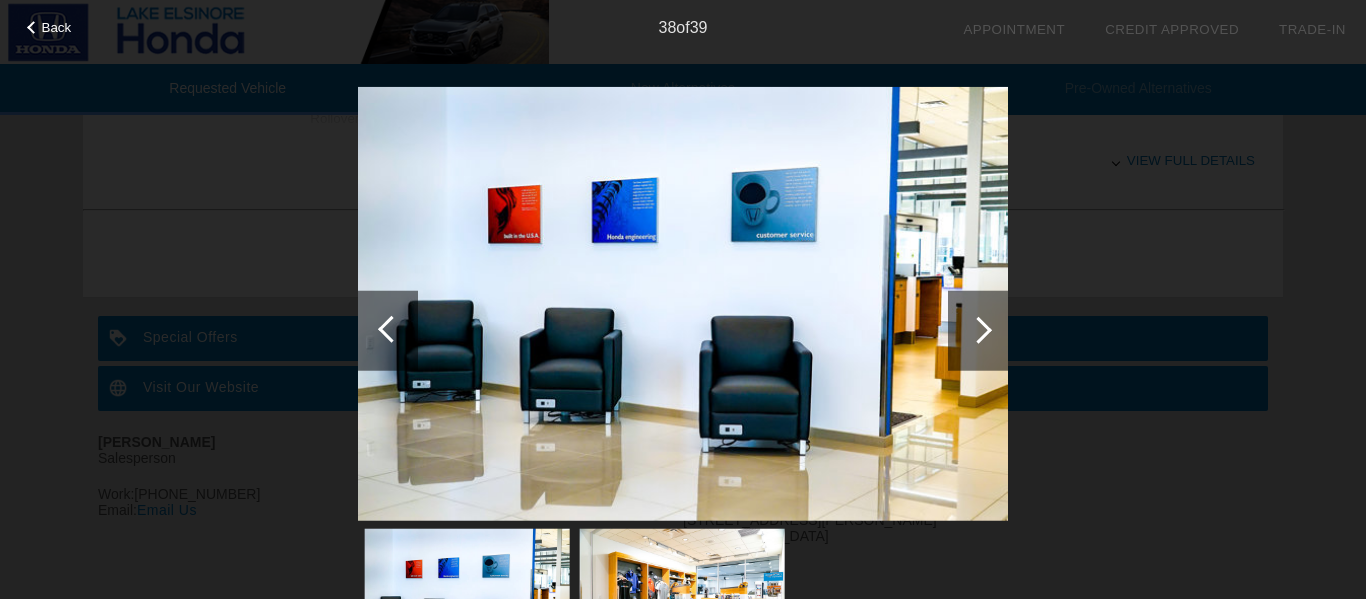 click at bounding box center [391, 328] 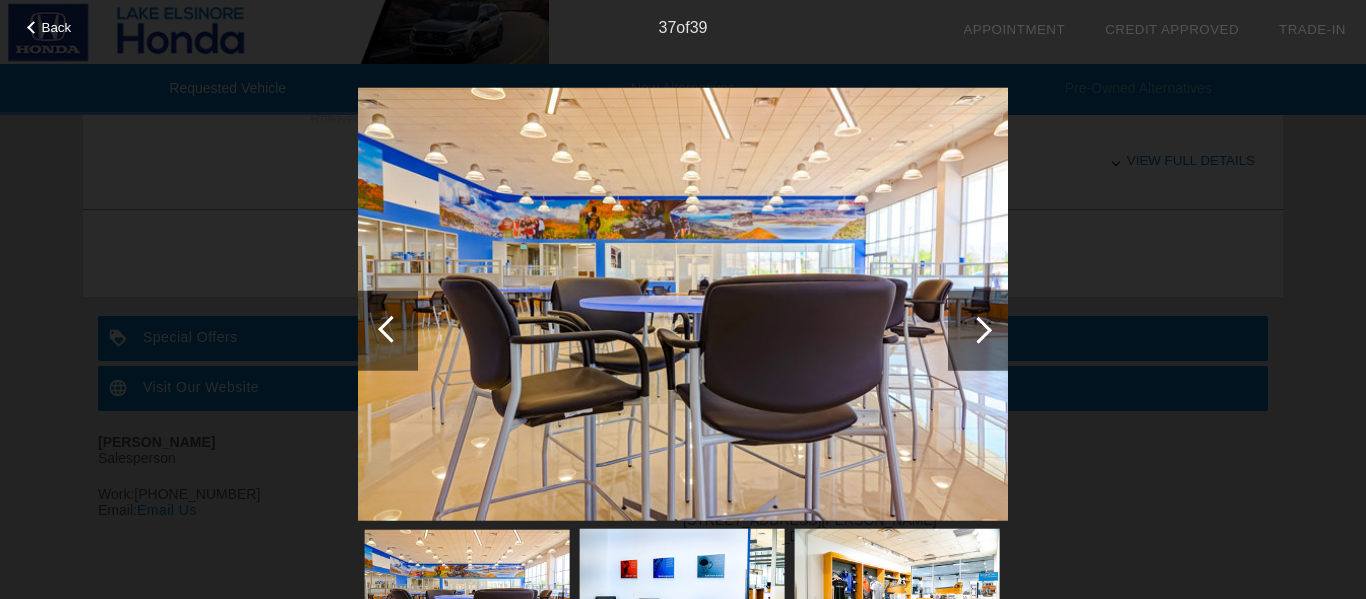 click at bounding box center (391, 328) 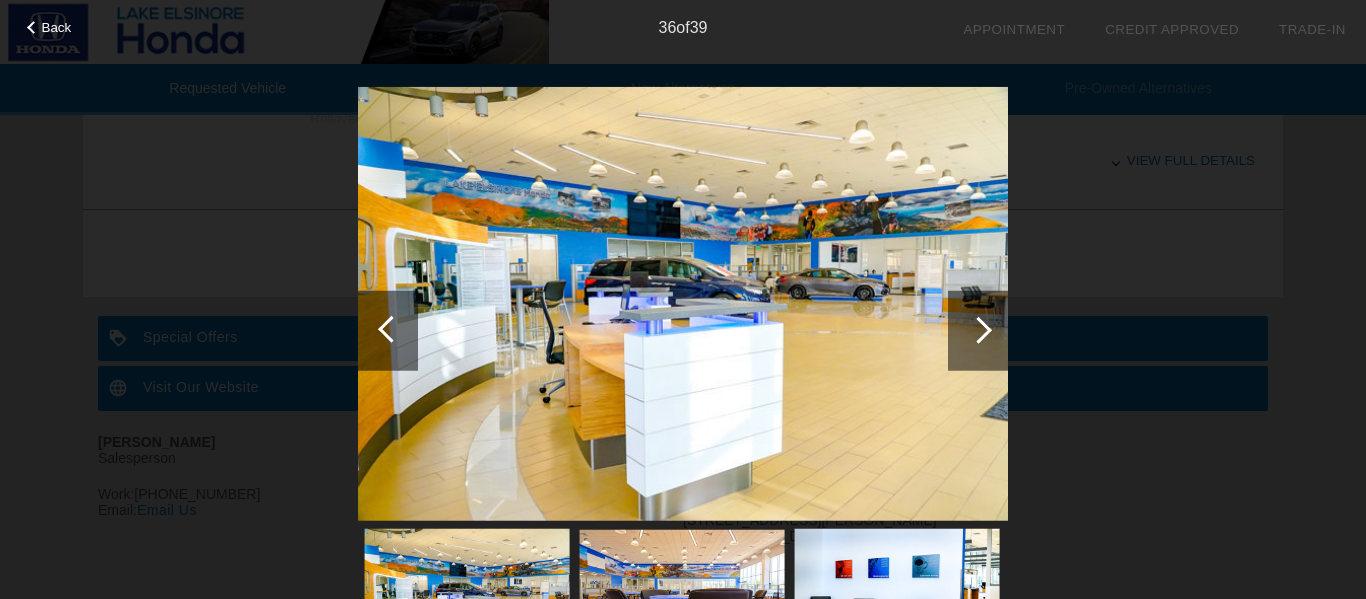 click at bounding box center (391, 328) 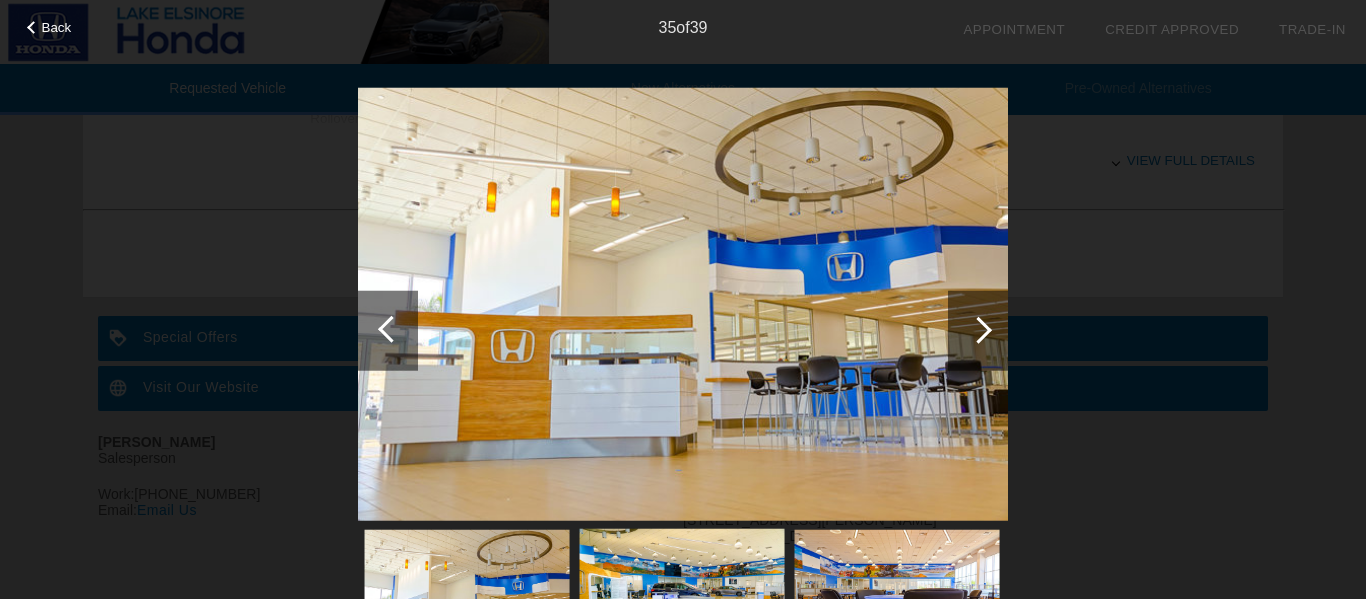 click at bounding box center [391, 328] 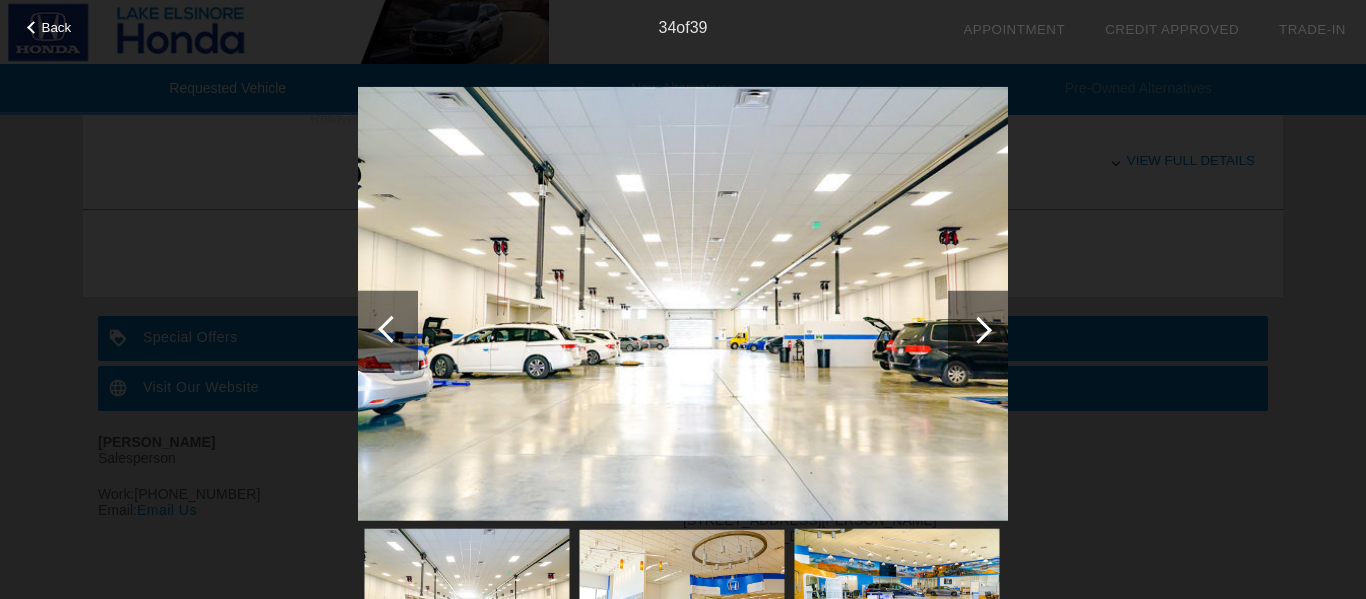 click at bounding box center (391, 328) 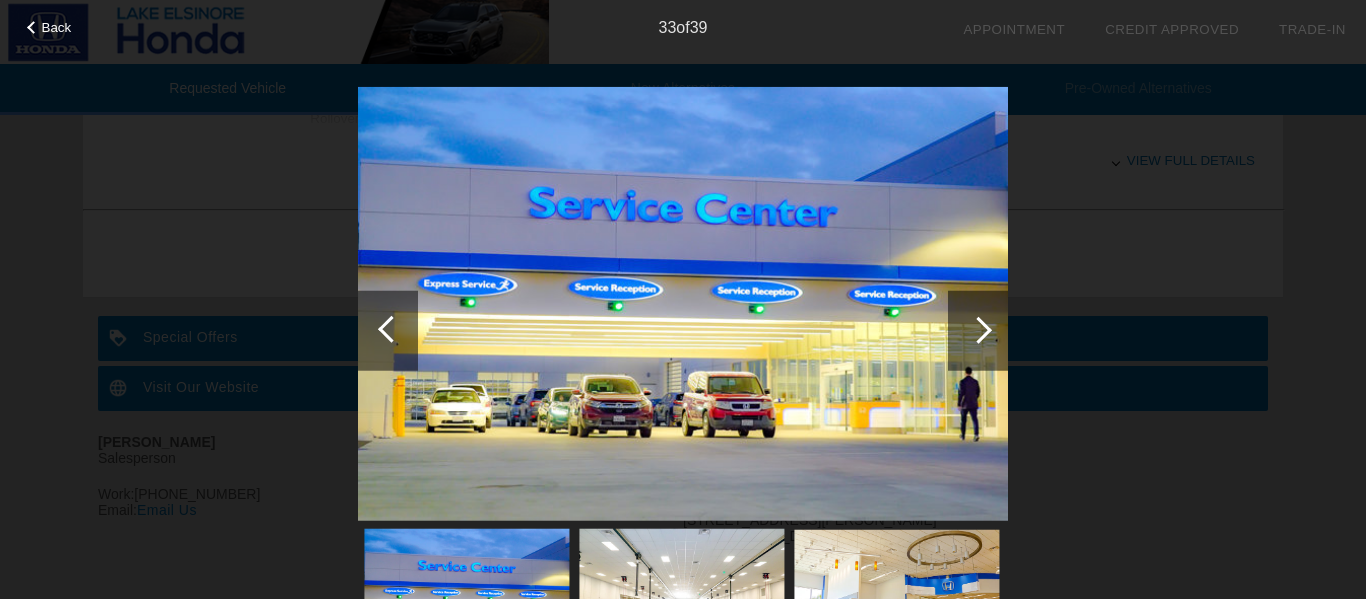 click at bounding box center [391, 328] 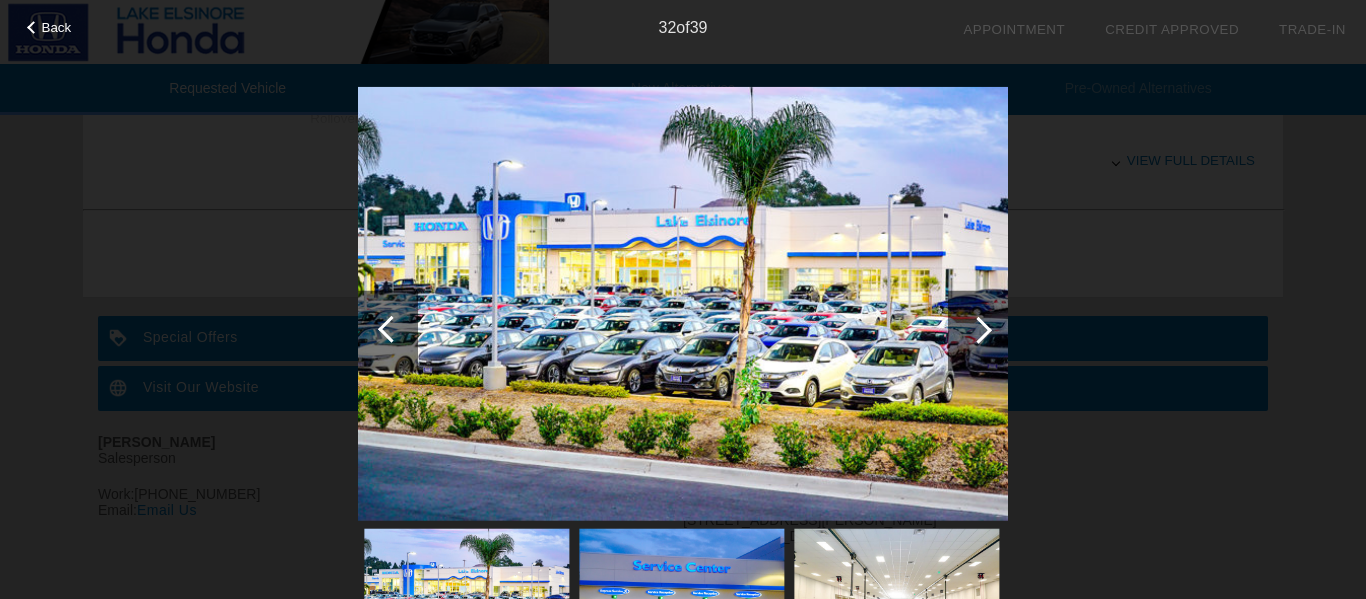 click at bounding box center (391, 328) 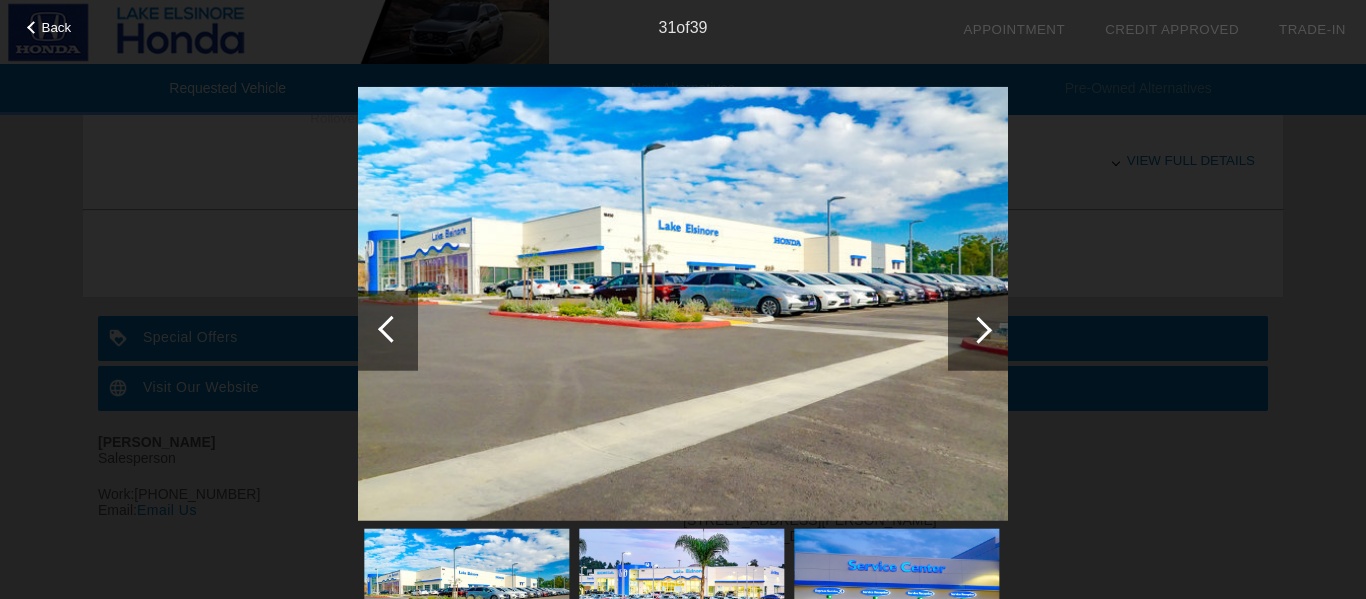click at bounding box center [391, 328] 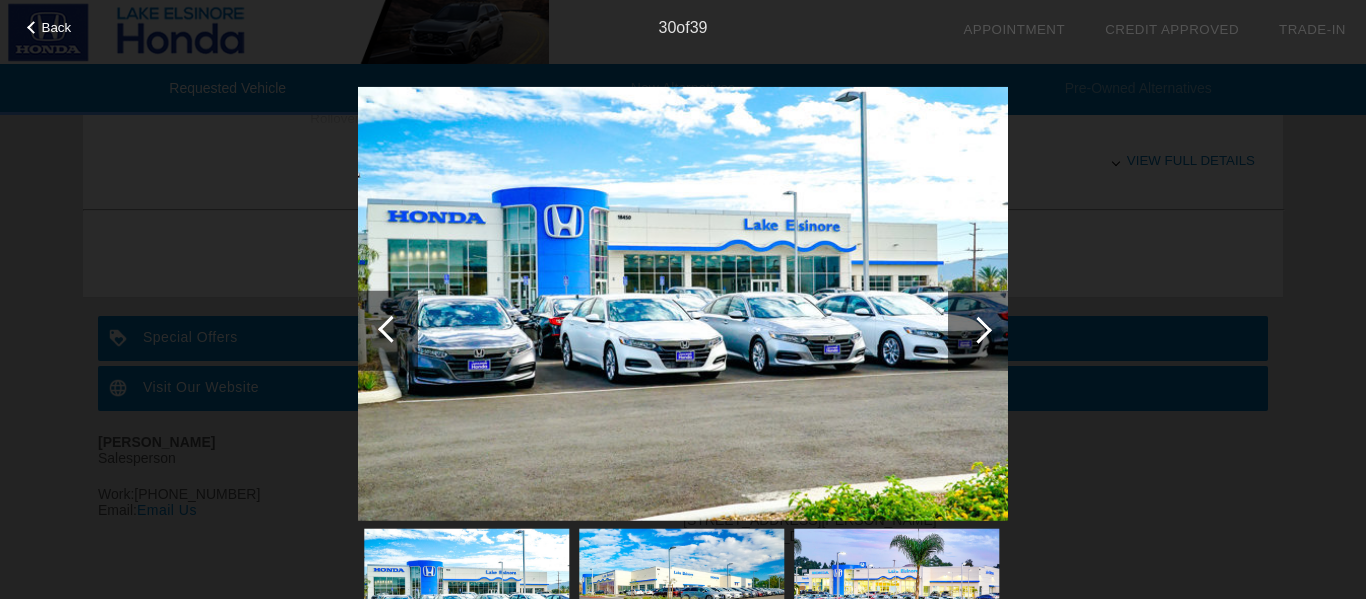 click at bounding box center (391, 328) 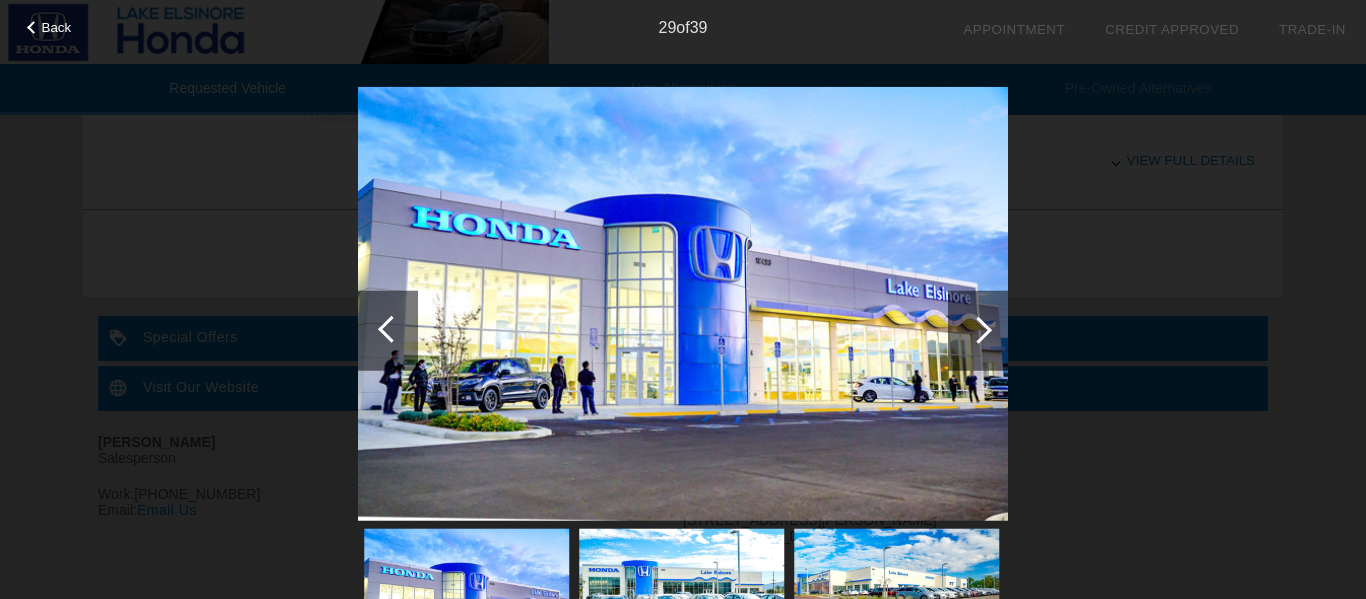 click at bounding box center (391, 328) 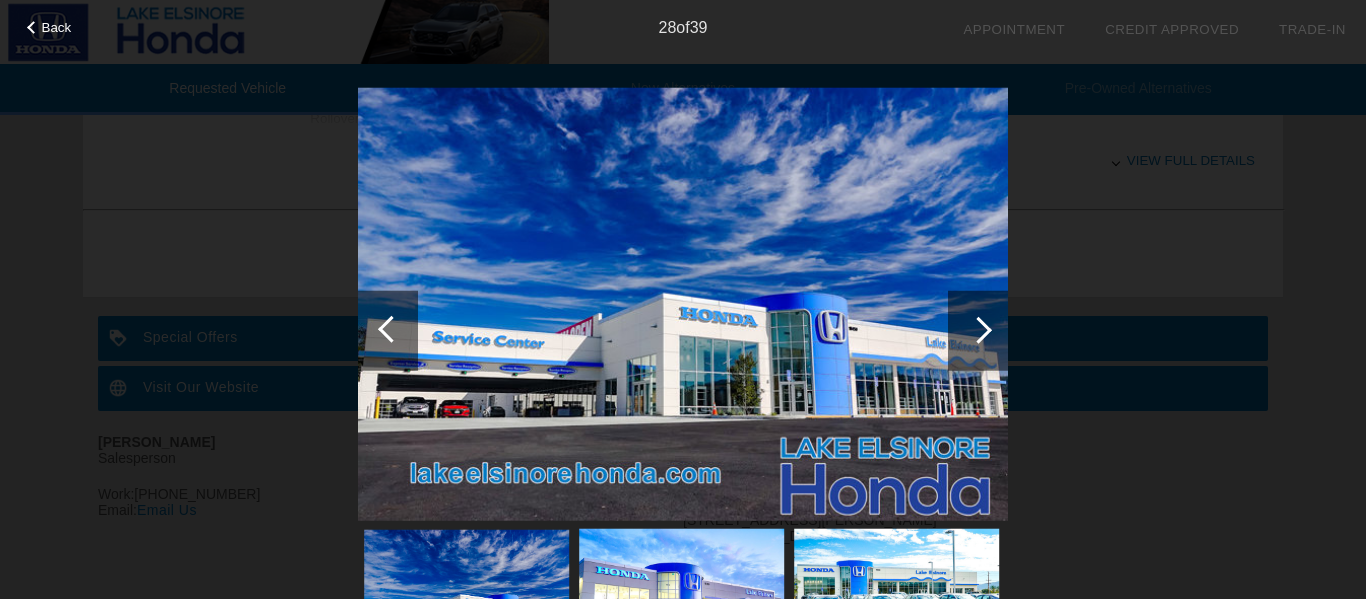 click at bounding box center (391, 328) 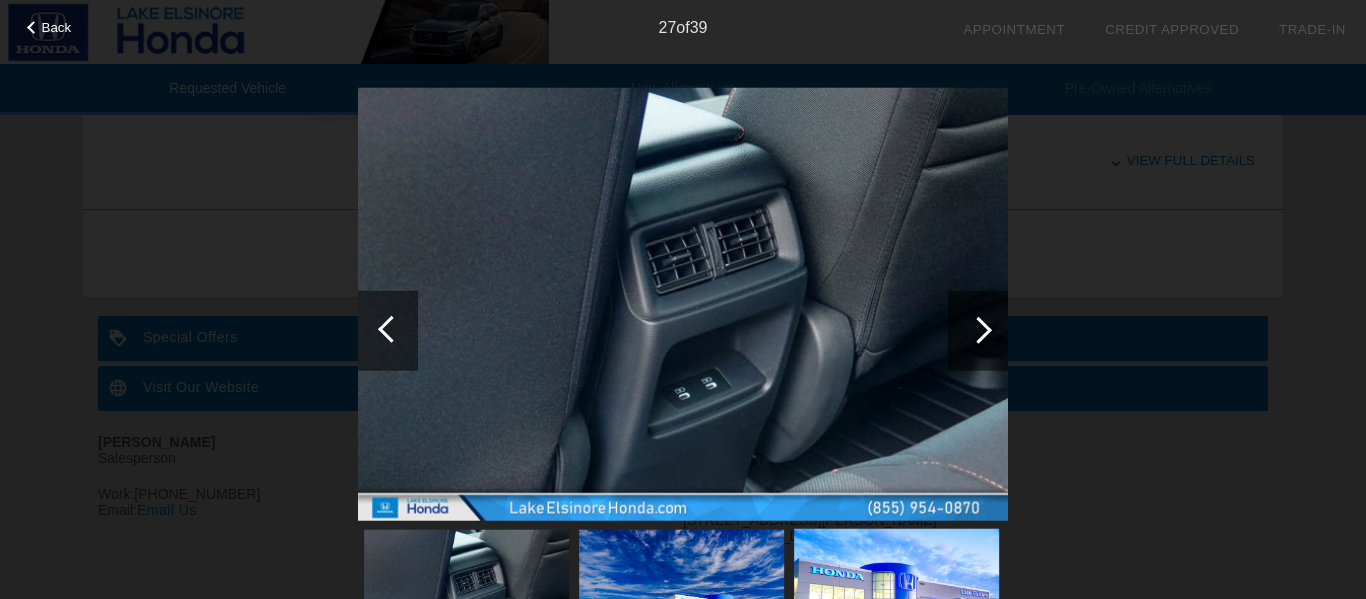 click at bounding box center [391, 328] 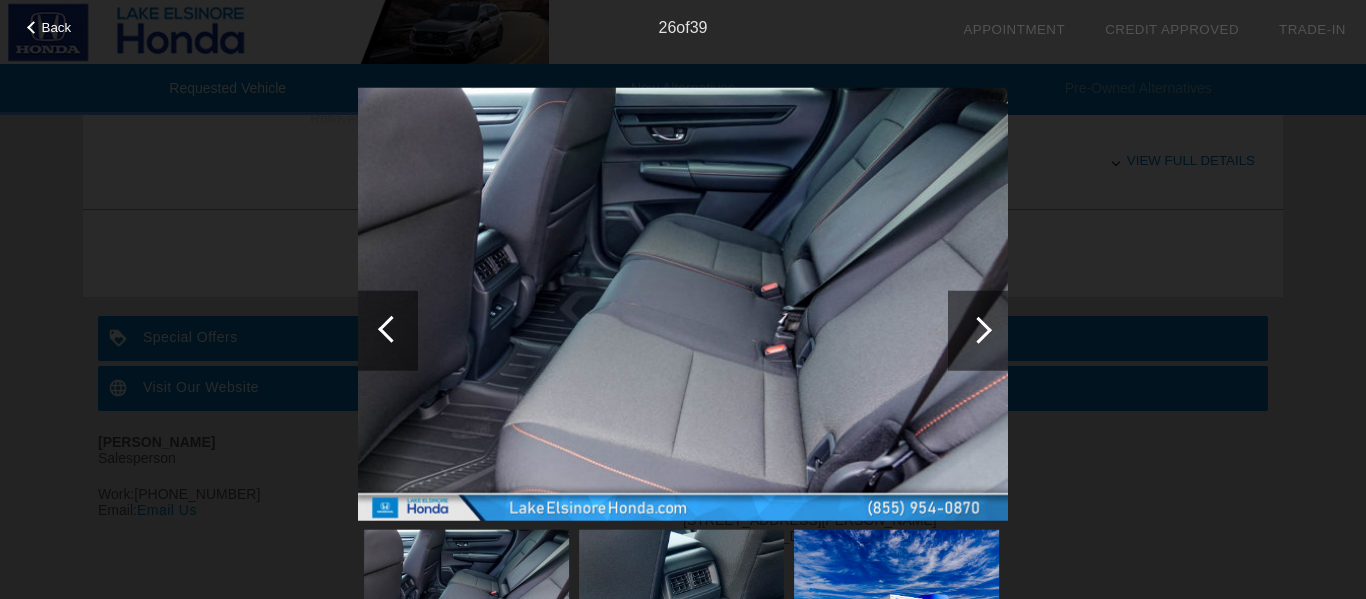click at bounding box center (391, 328) 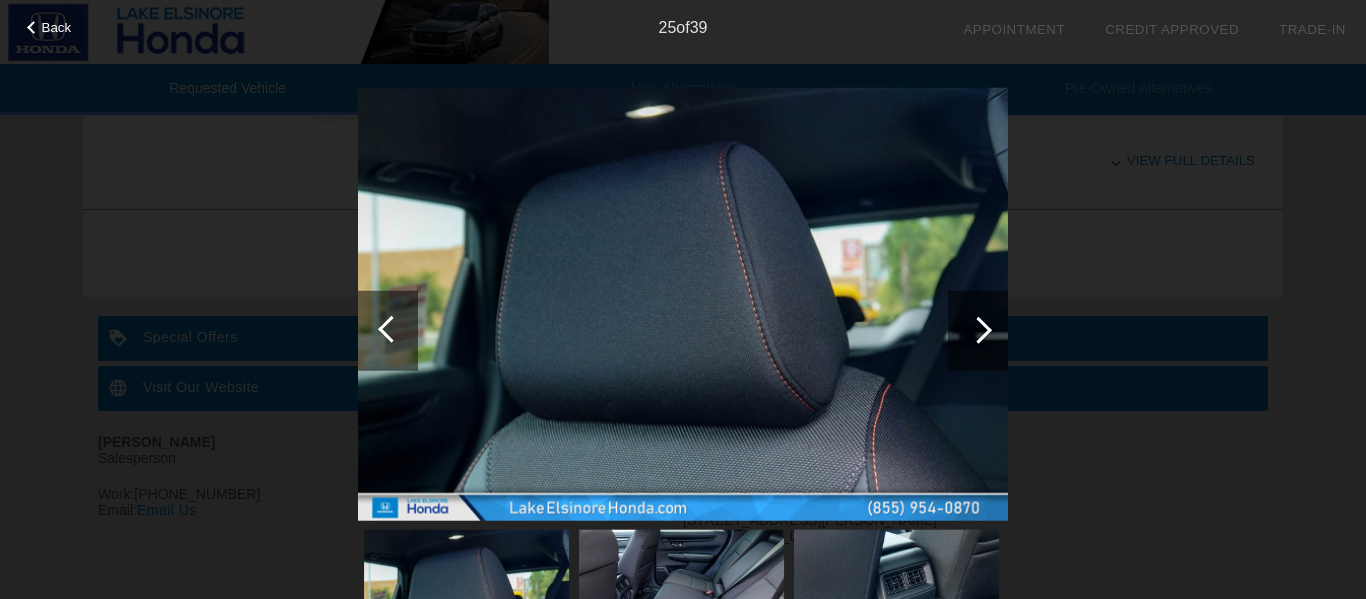 click at bounding box center [391, 328] 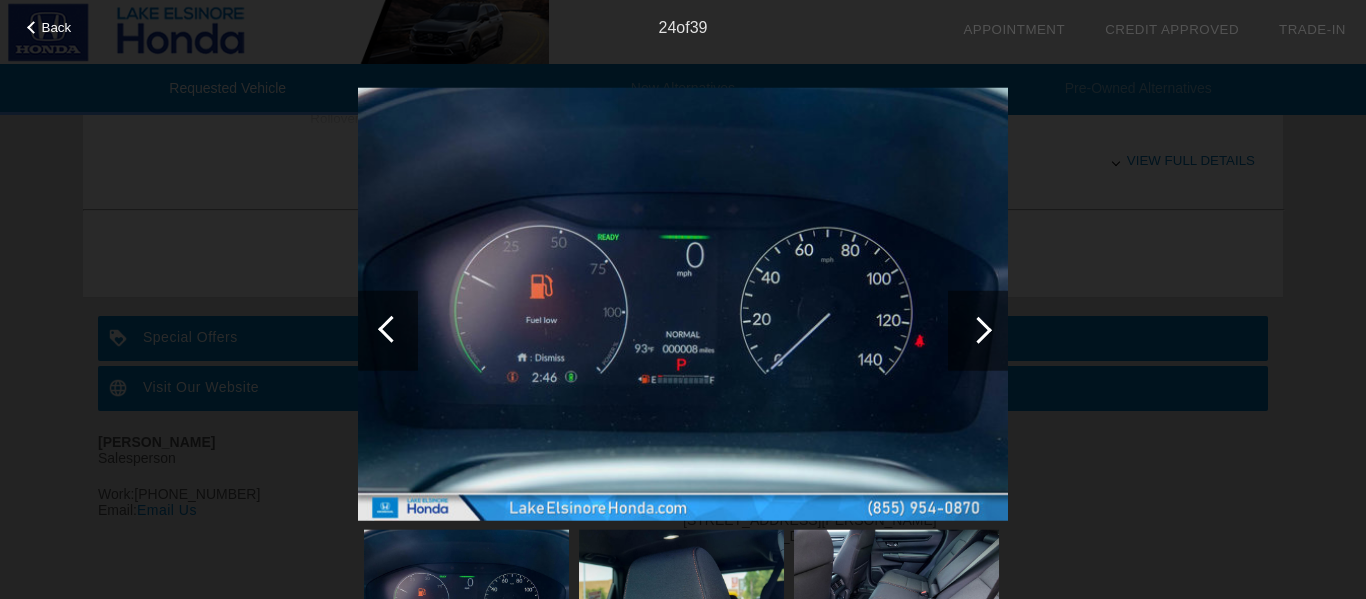 click at bounding box center [391, 328] 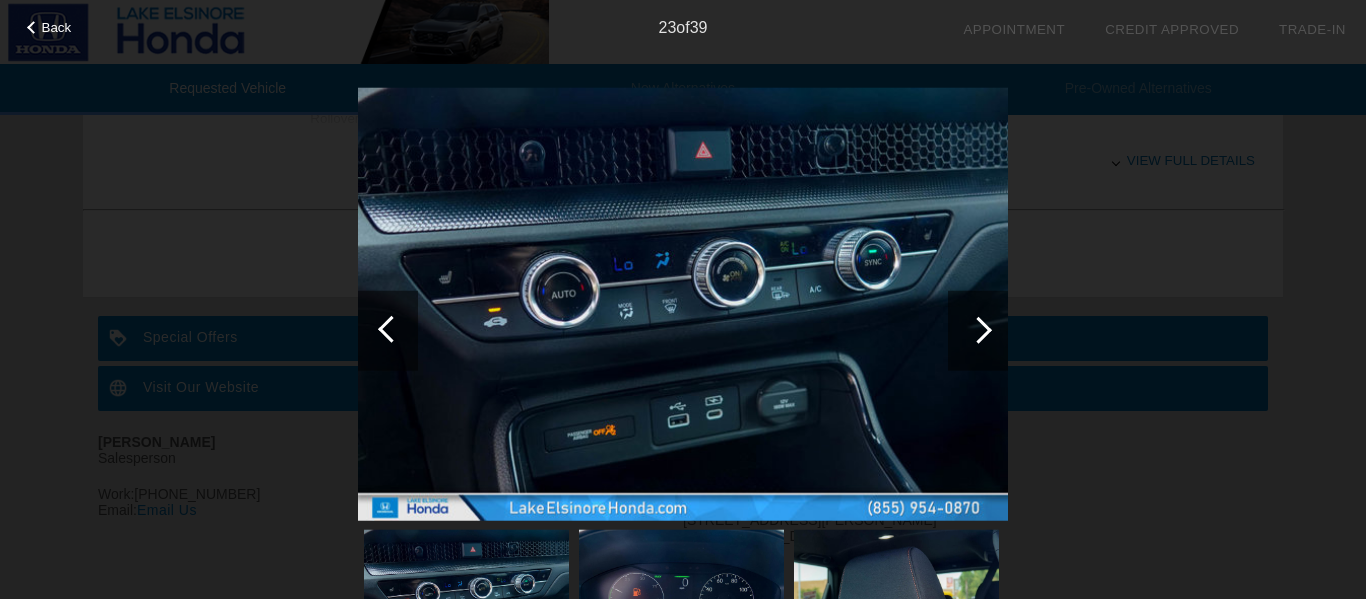 click at bounding box center [391, 328] 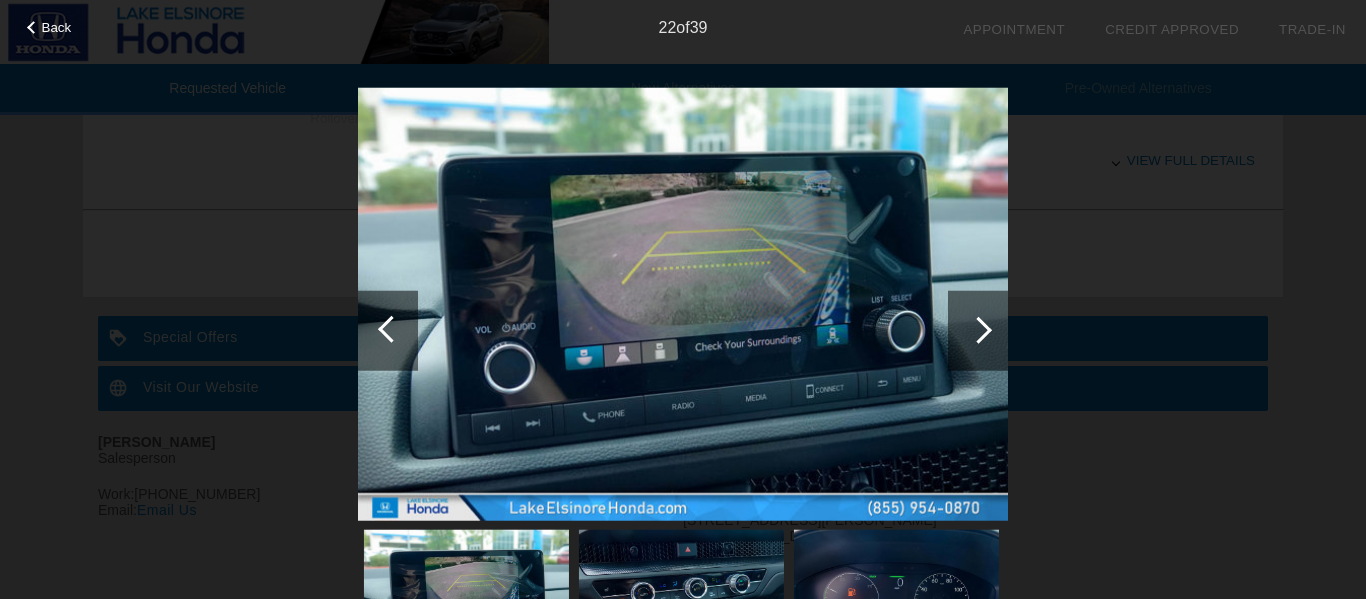click at bounding box center [978, 329] 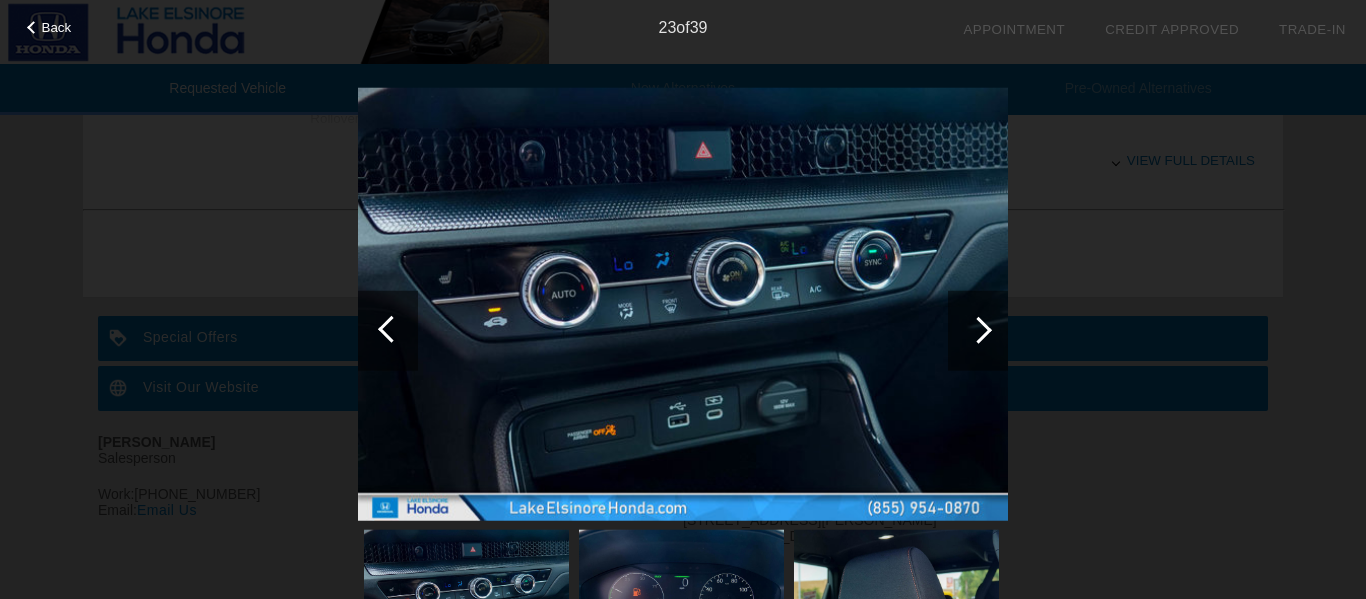 click at bounding box center [978, 329] 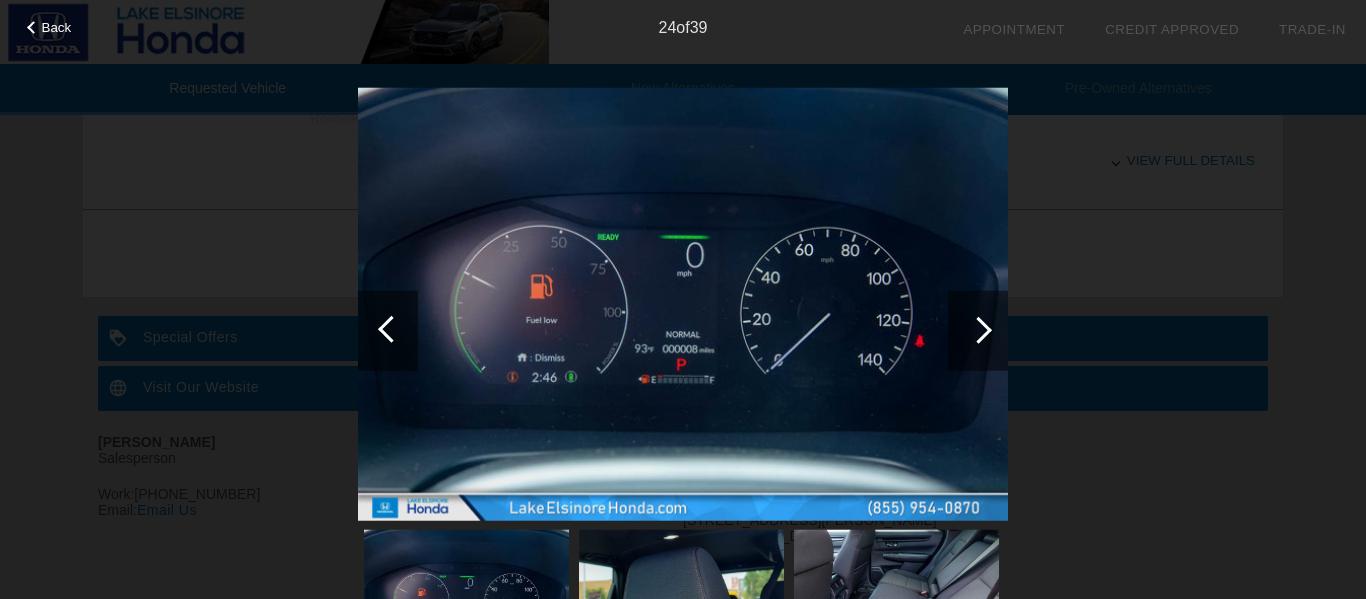 click at bounding box center [978, 329] 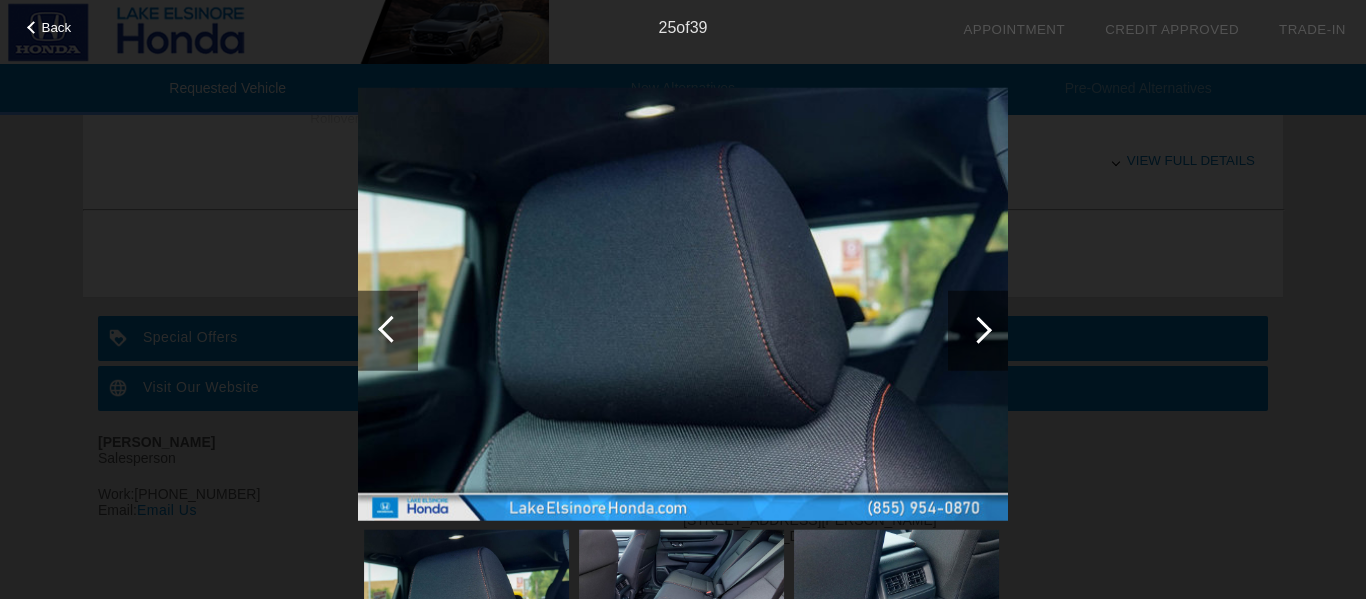 click at bounding box center (978, 329) 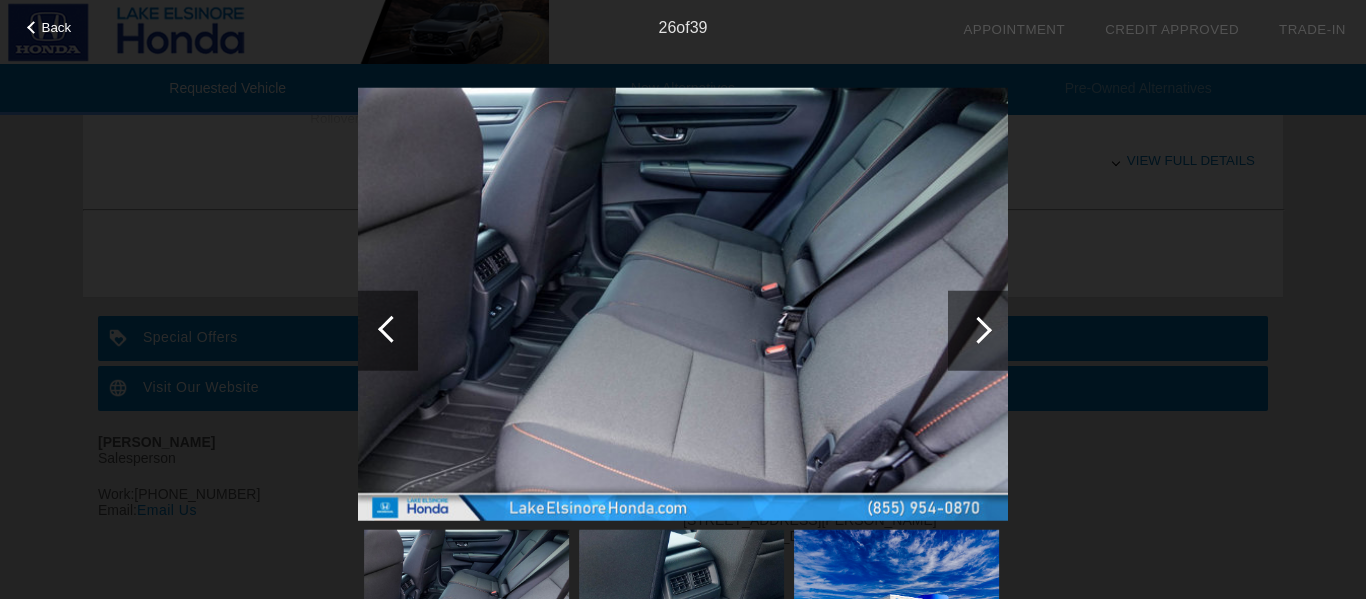 click at bounding box center [391, 328] 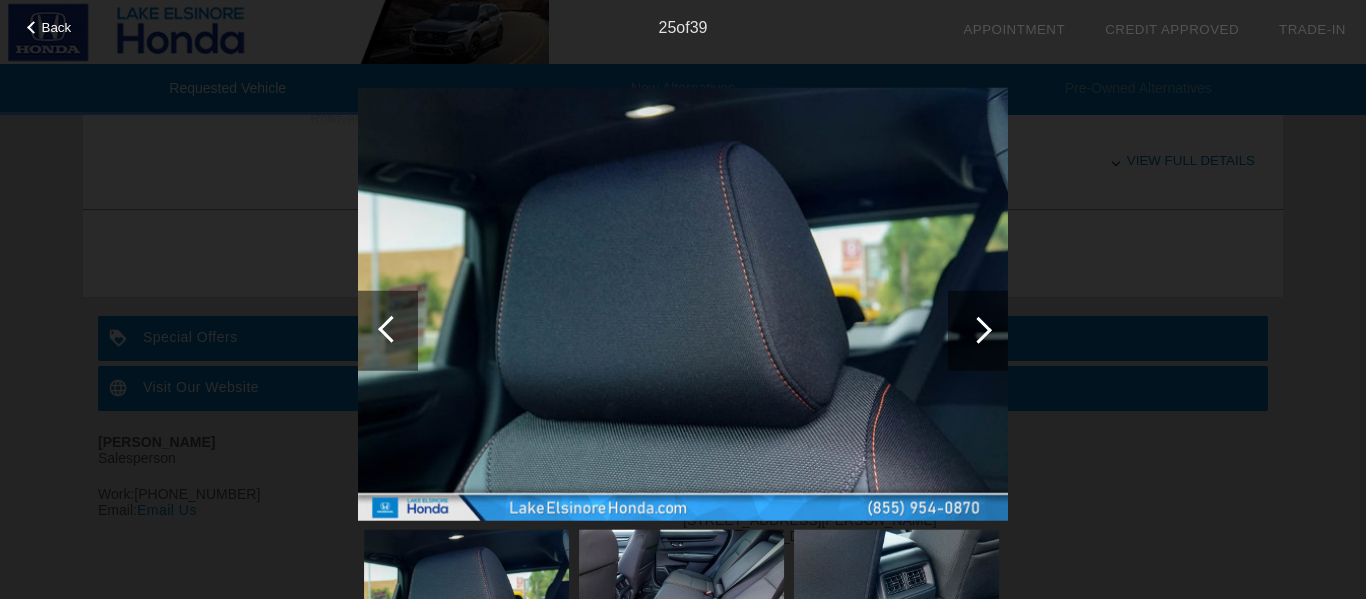 click at bounding box center [391, 328] 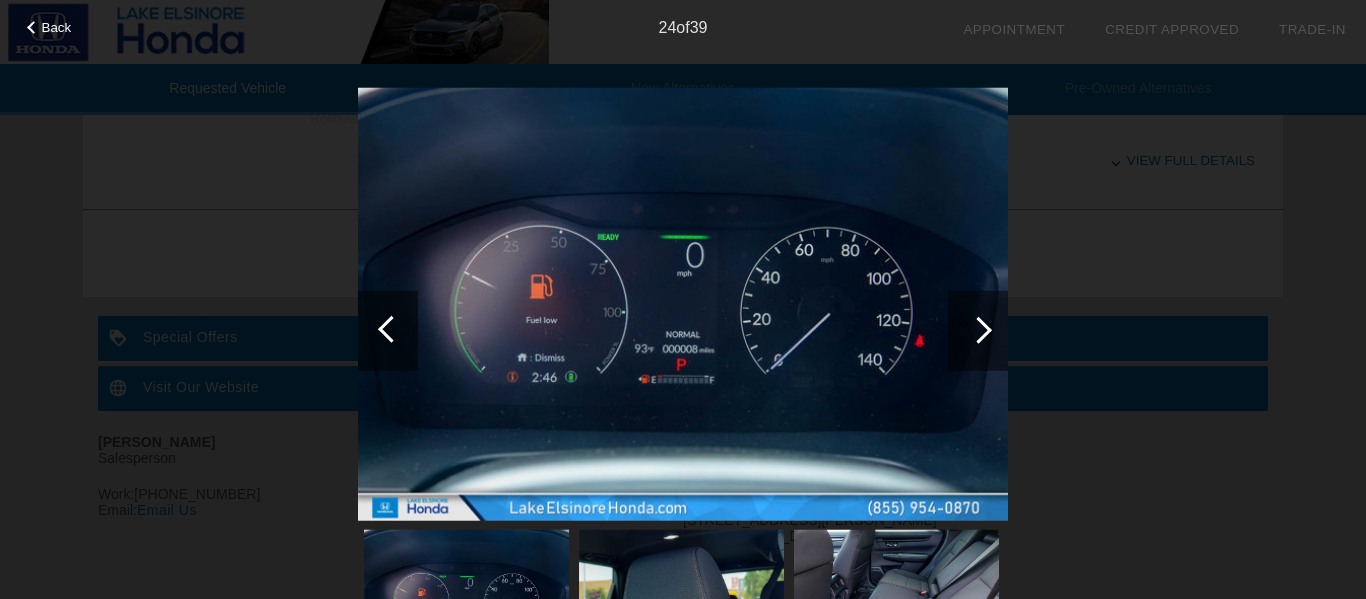 click at bounding box center (391, 328) 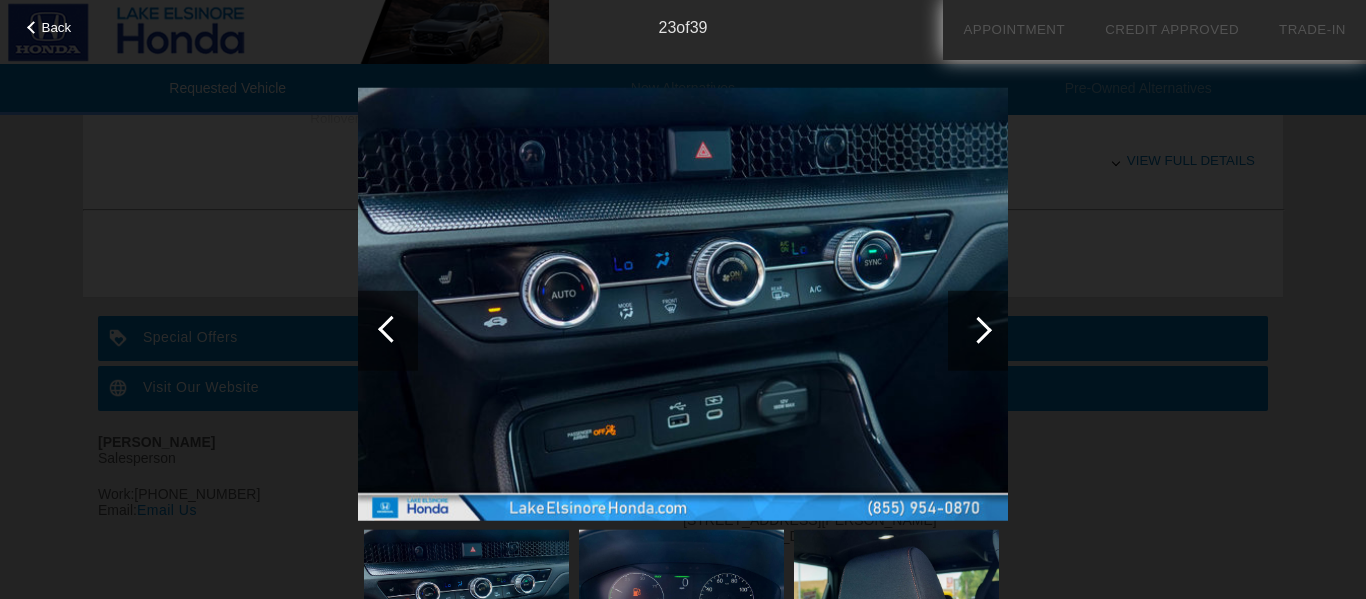 scroll, scrollTop: 1048, scrollLeft: 0, axis: vertical 